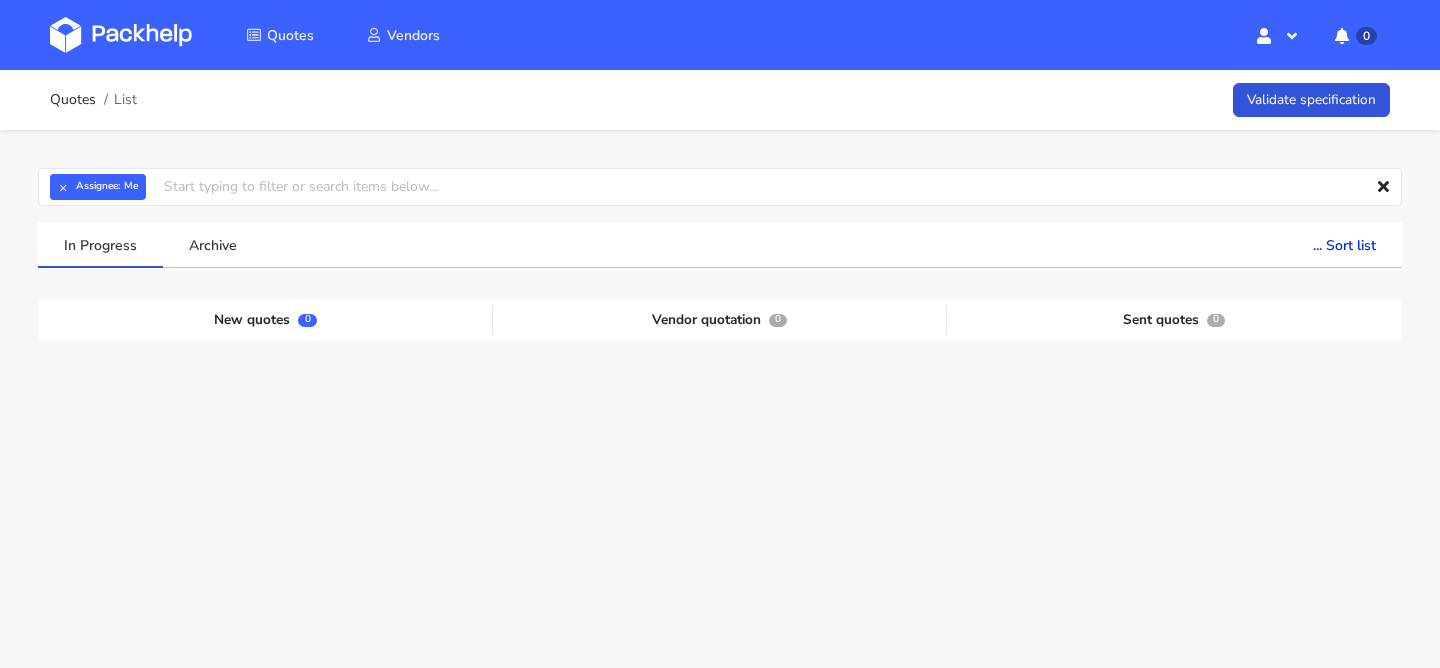 scroll, scrollTop: 0, scrollLeft: 0, axis: both 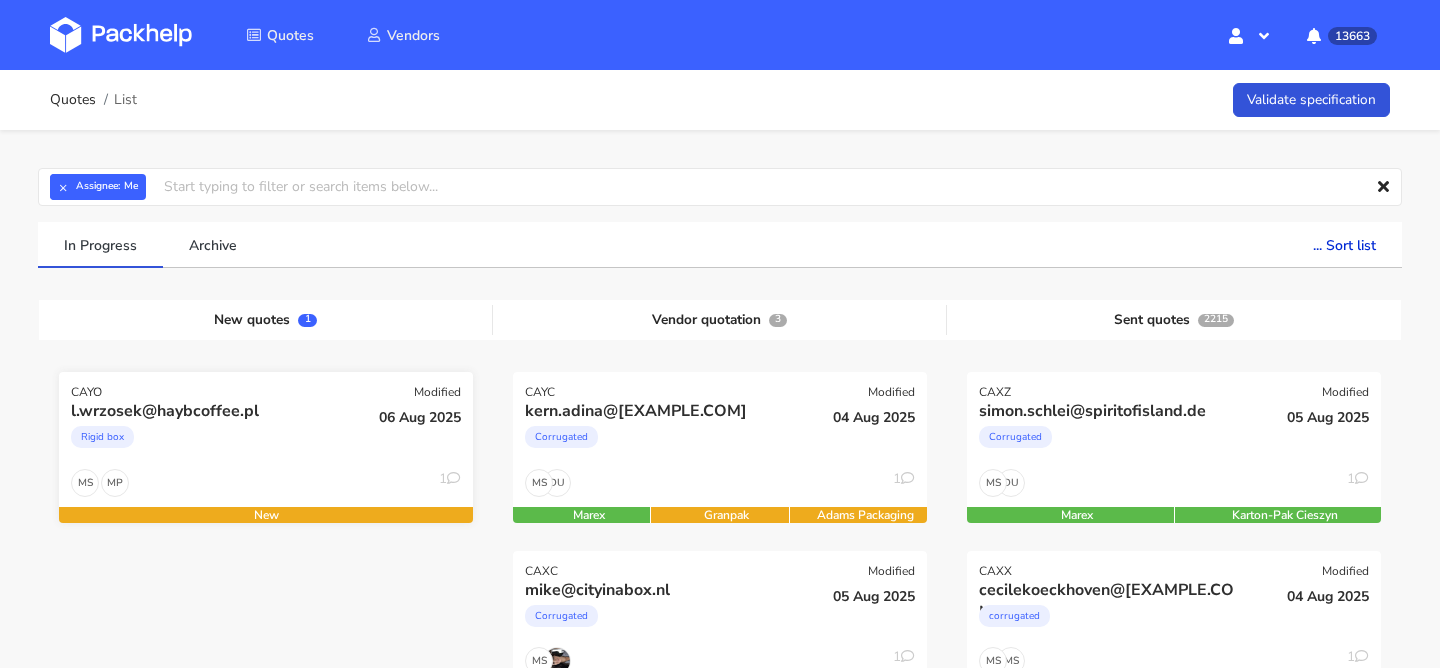 click on "Rigid box" at bounding box center (203, 442) 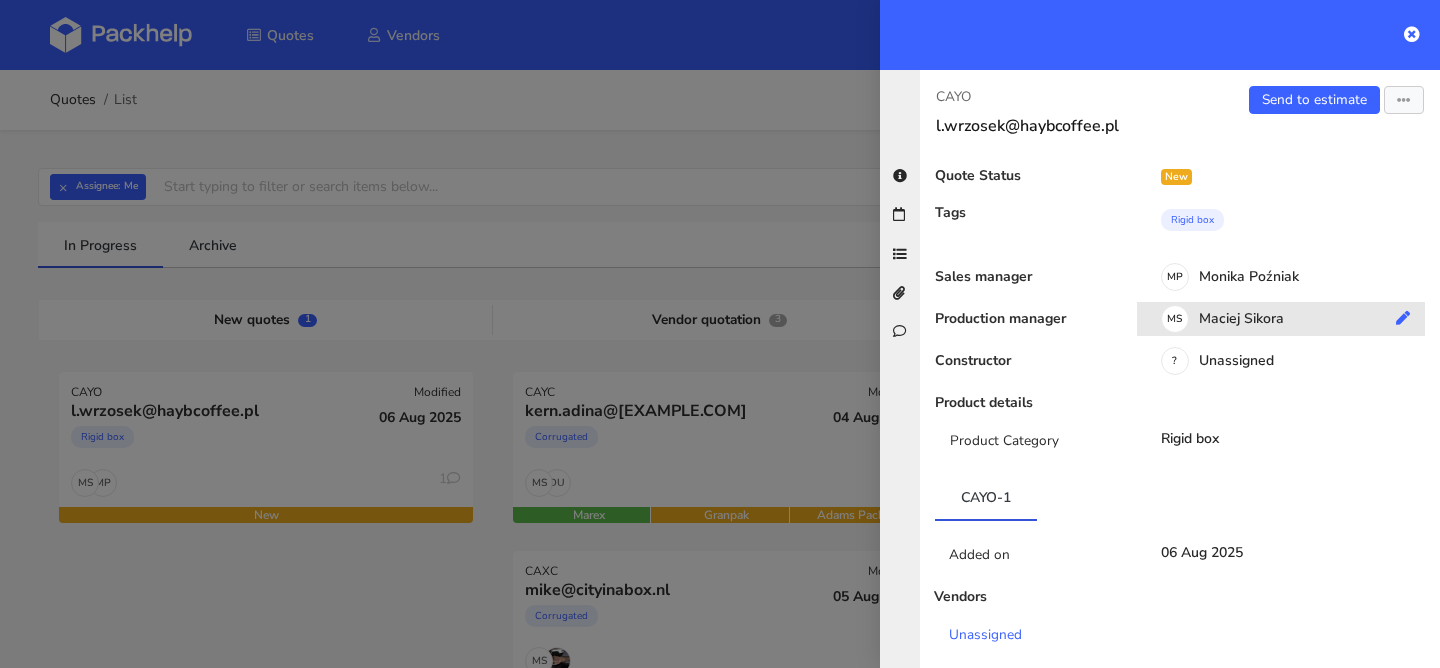 click on "MS
Maciej Sikora" at bounding box center (1288, 322) 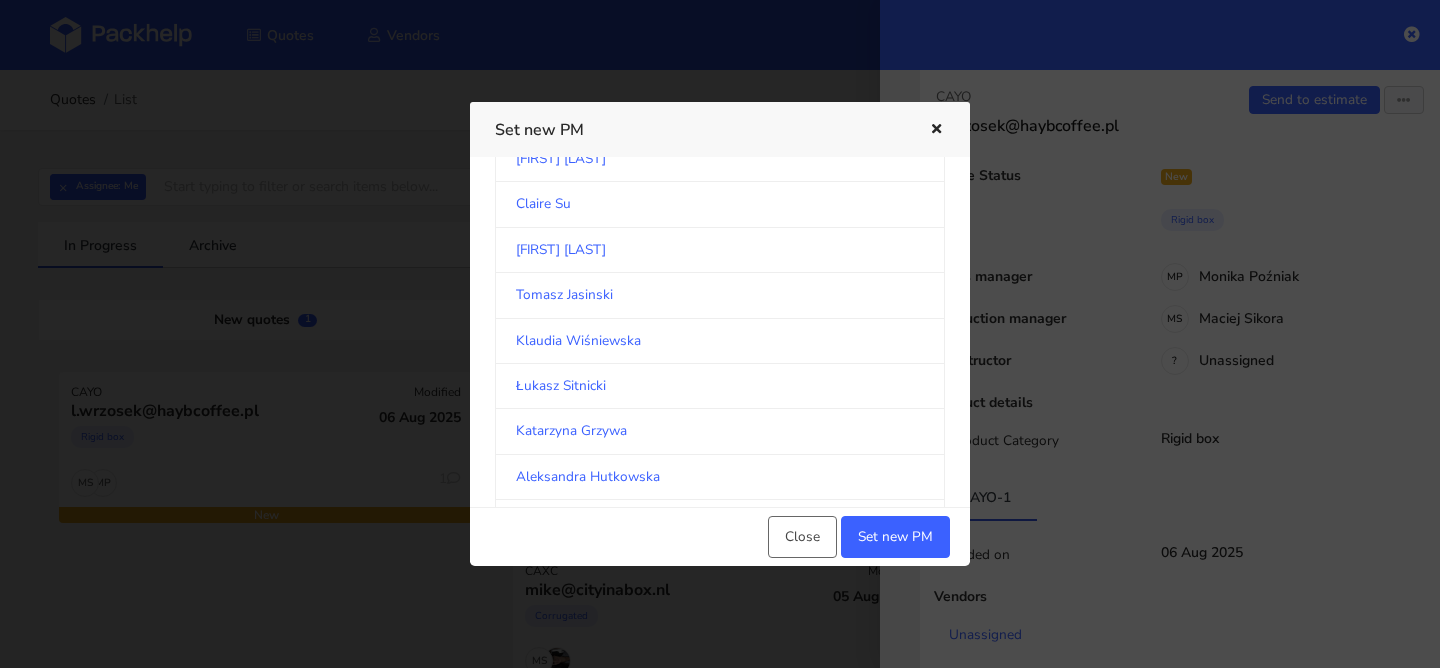 scroll, scrollTop: 276, scrollLeft: 0, axis: vertical 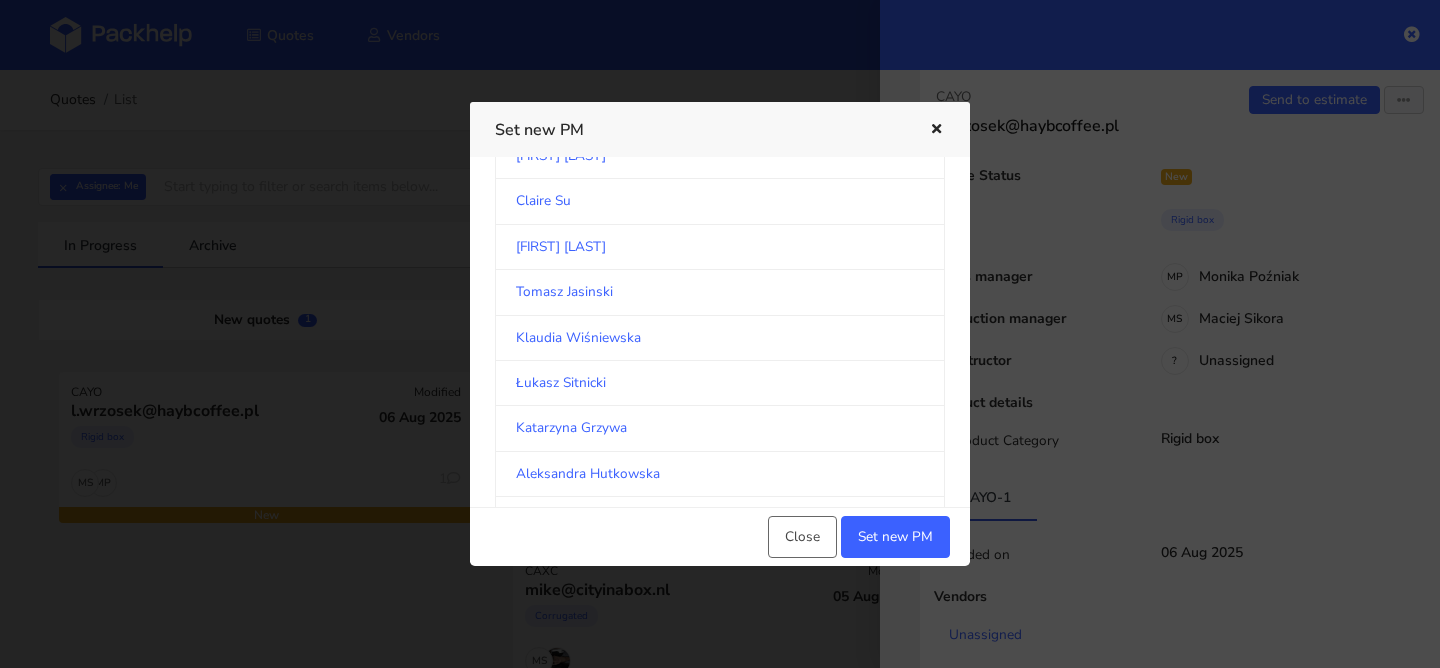 click on "Klaudia Wiśniewska" at bounding box center [720, 338] 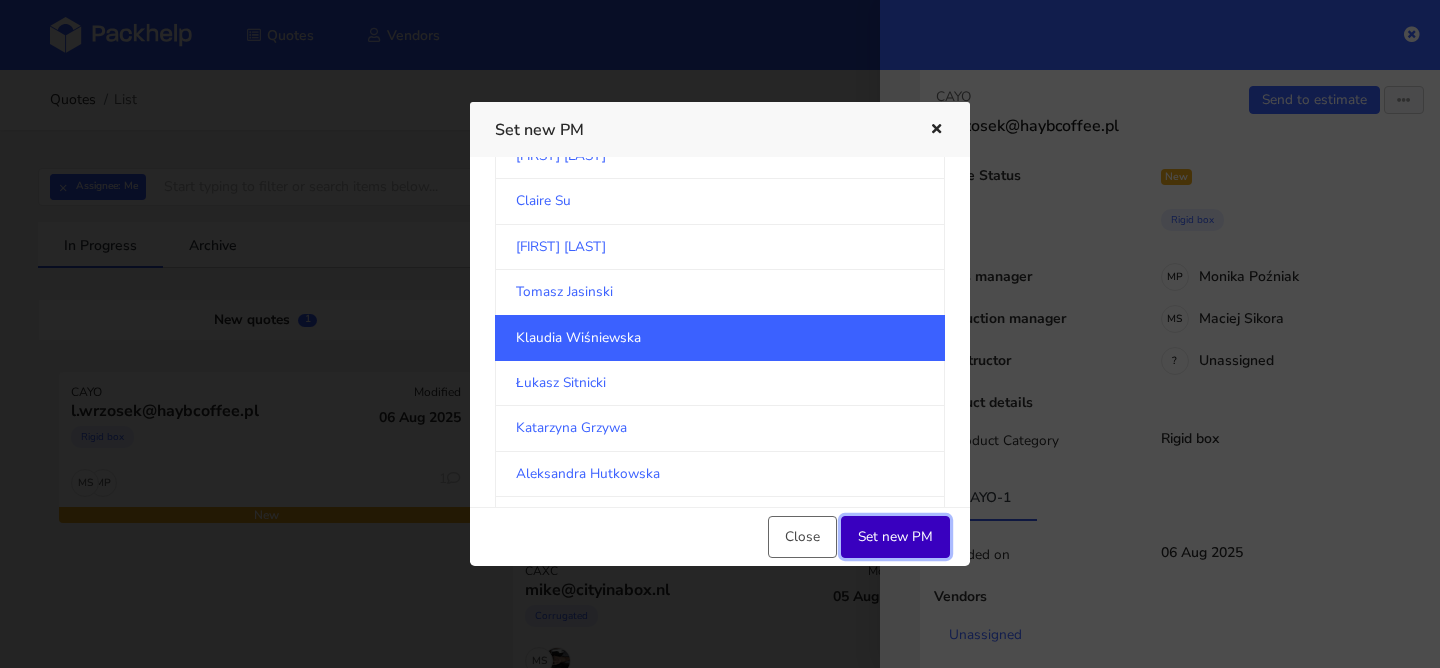 click on "Set new PM" at bounding box center (895, 537) 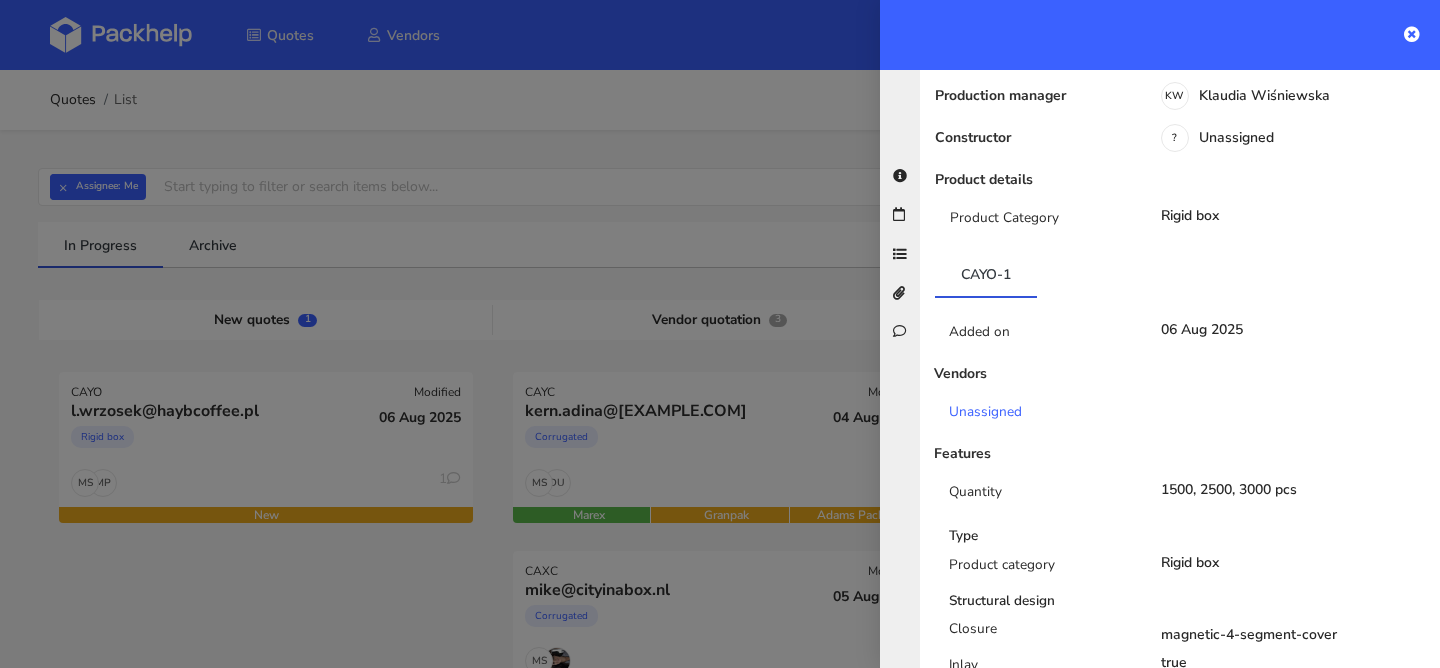 scroll, scrollTop: 0, scrollLeft: 0, axis: both 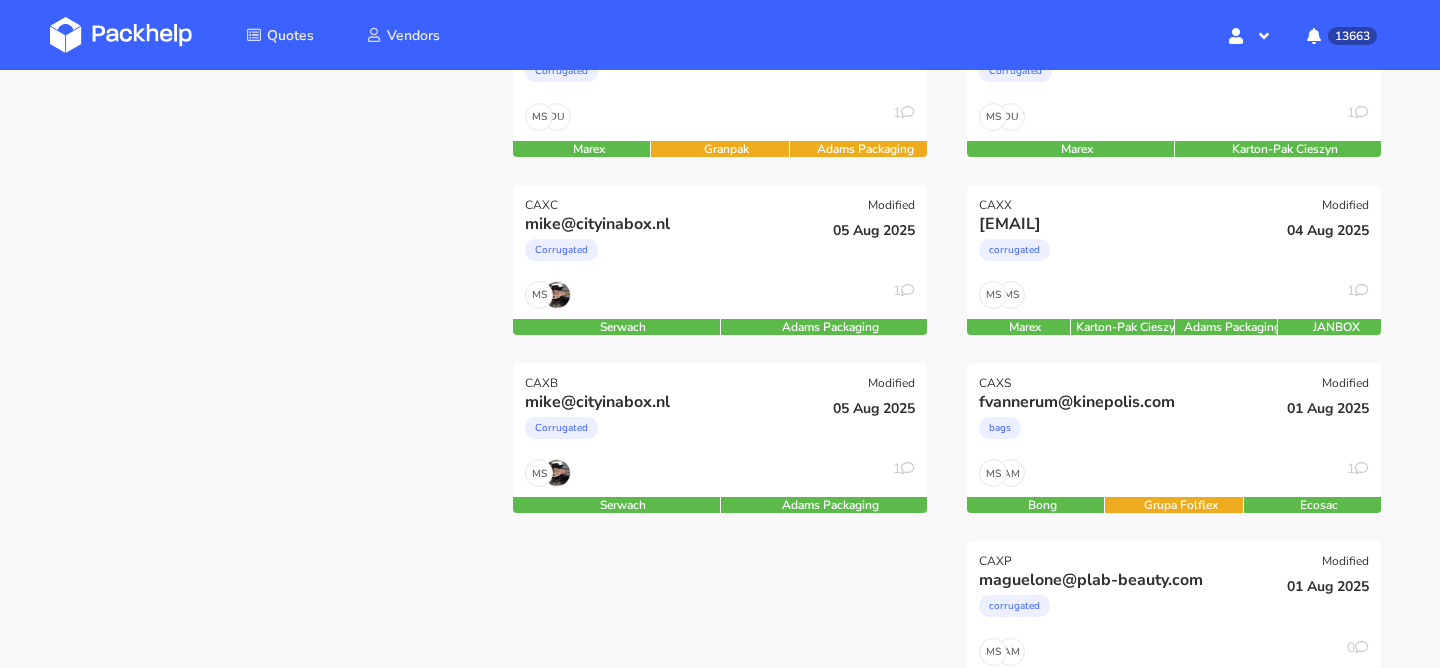 click on "[EMAIL]" at bounding box center (650, 425) 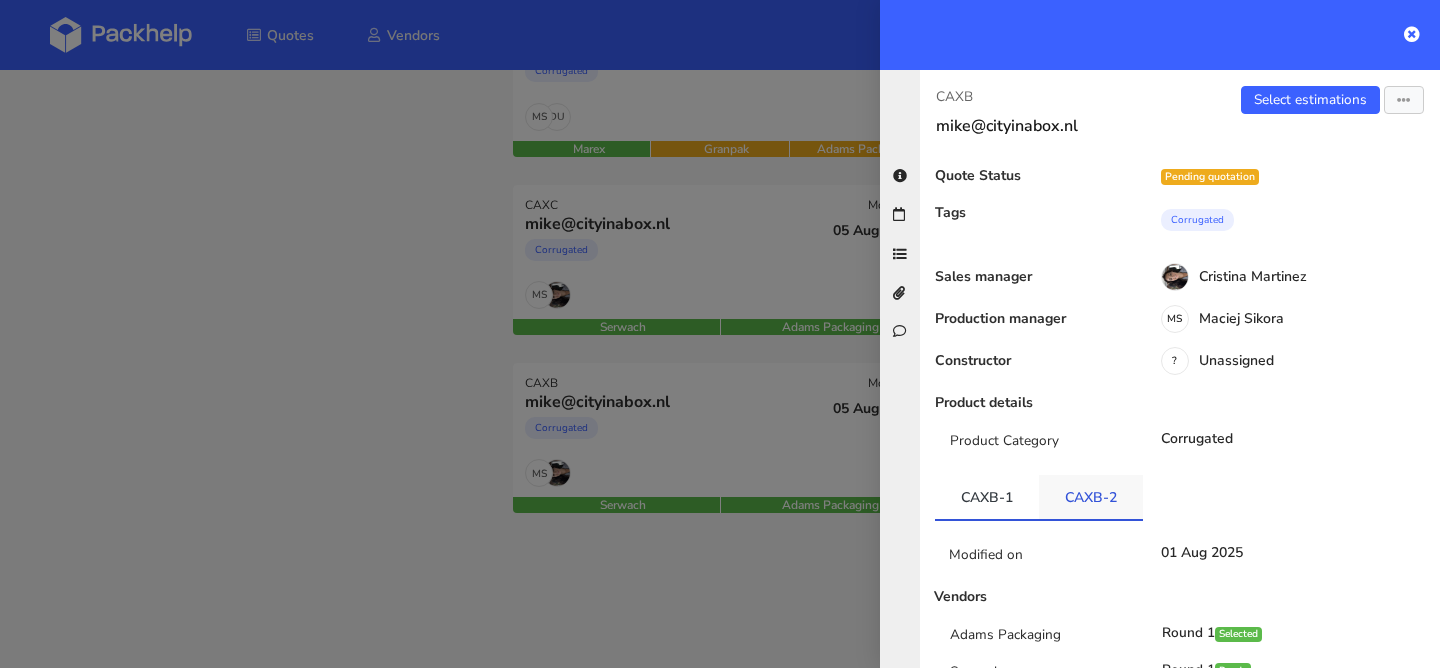 click on "CAXB-2" at bounding box center [1091, 497] 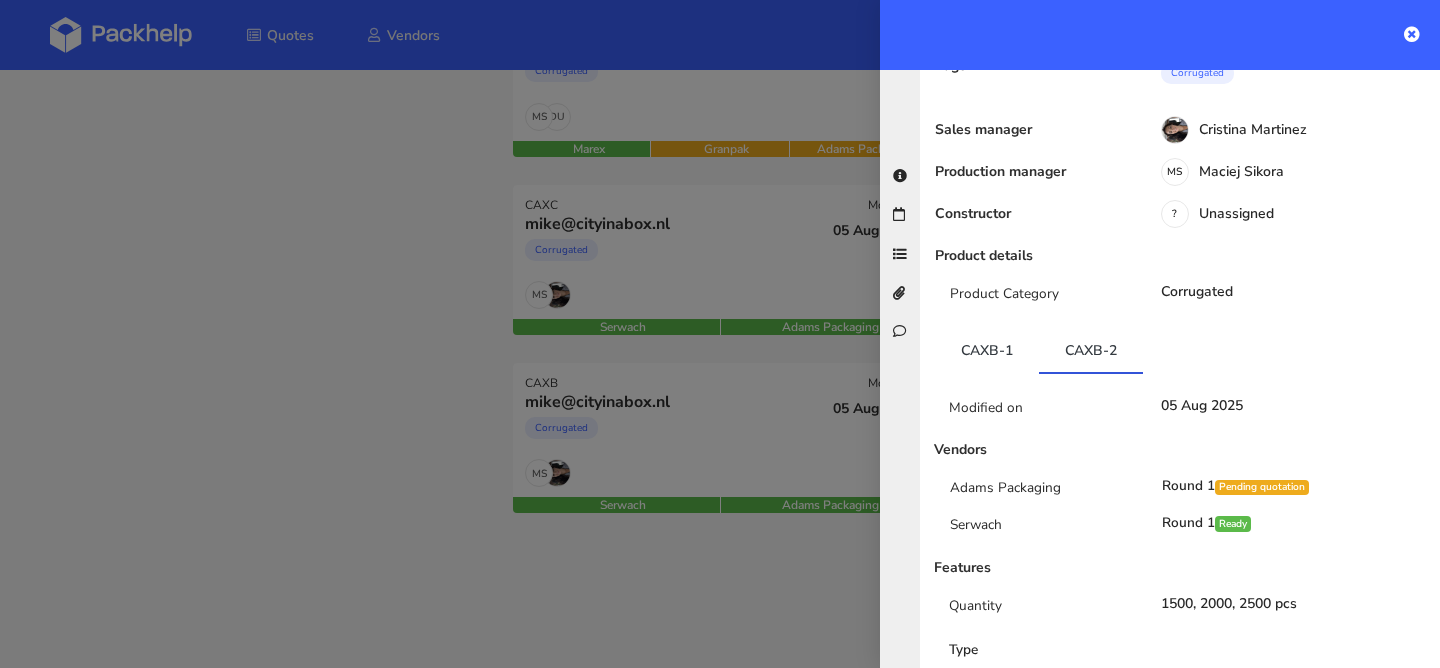 scroll, scrollTop: 158, scrollLeft: 0, axis: vertical 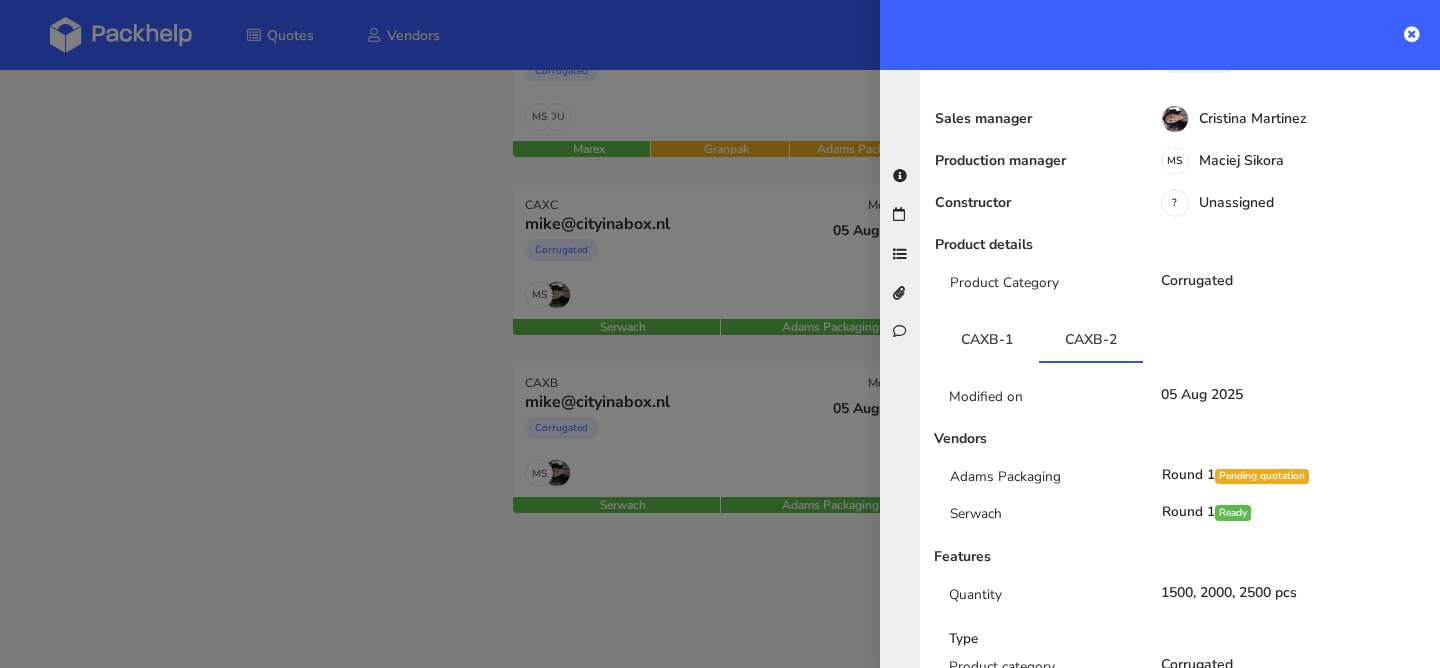 click at bounding box center (720, 334) 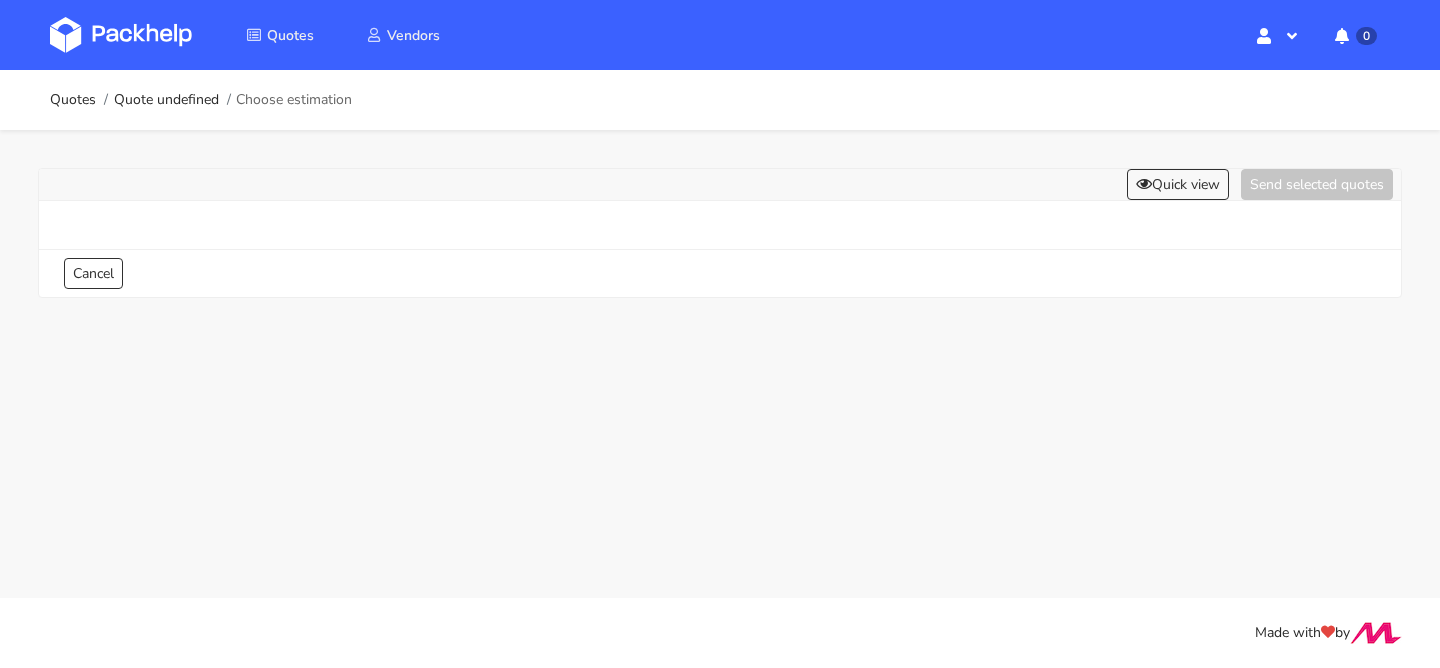 scroll, scrollTop: 0, scrollLeft: 0, axis: both 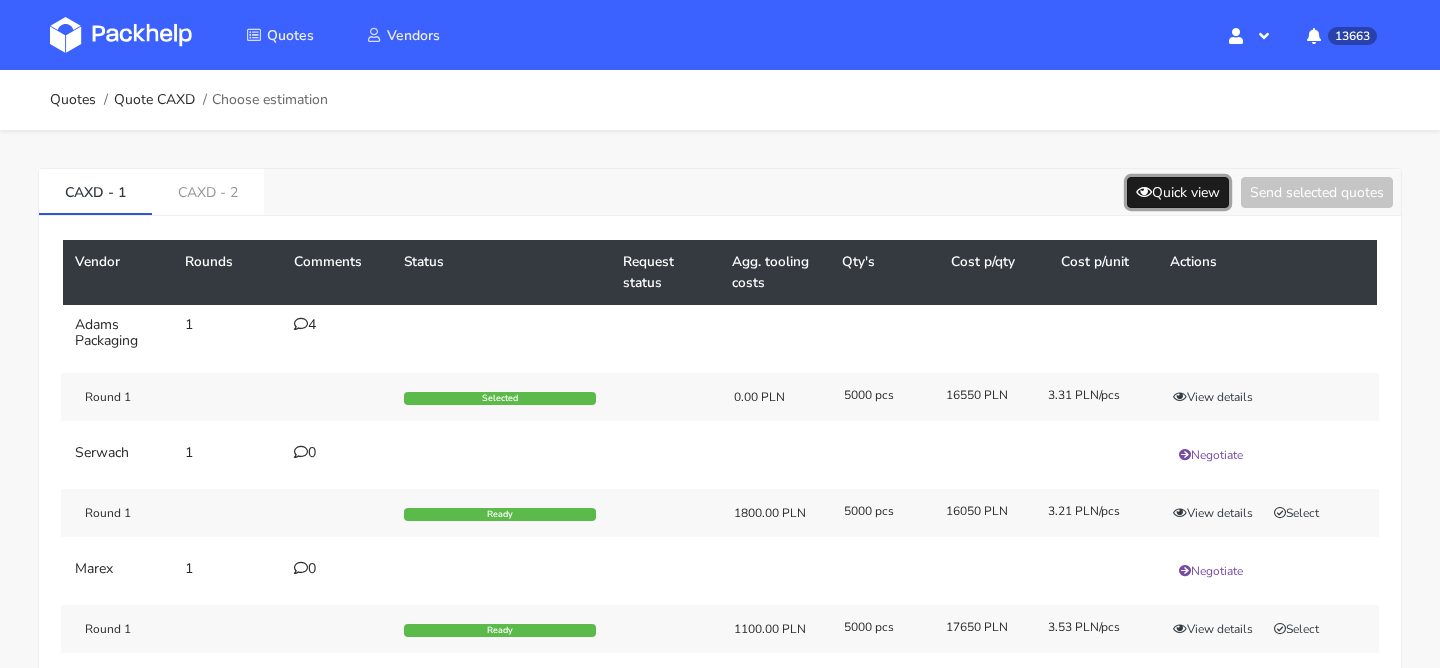 click on "Quick view" at bounding box center [1178, 192] 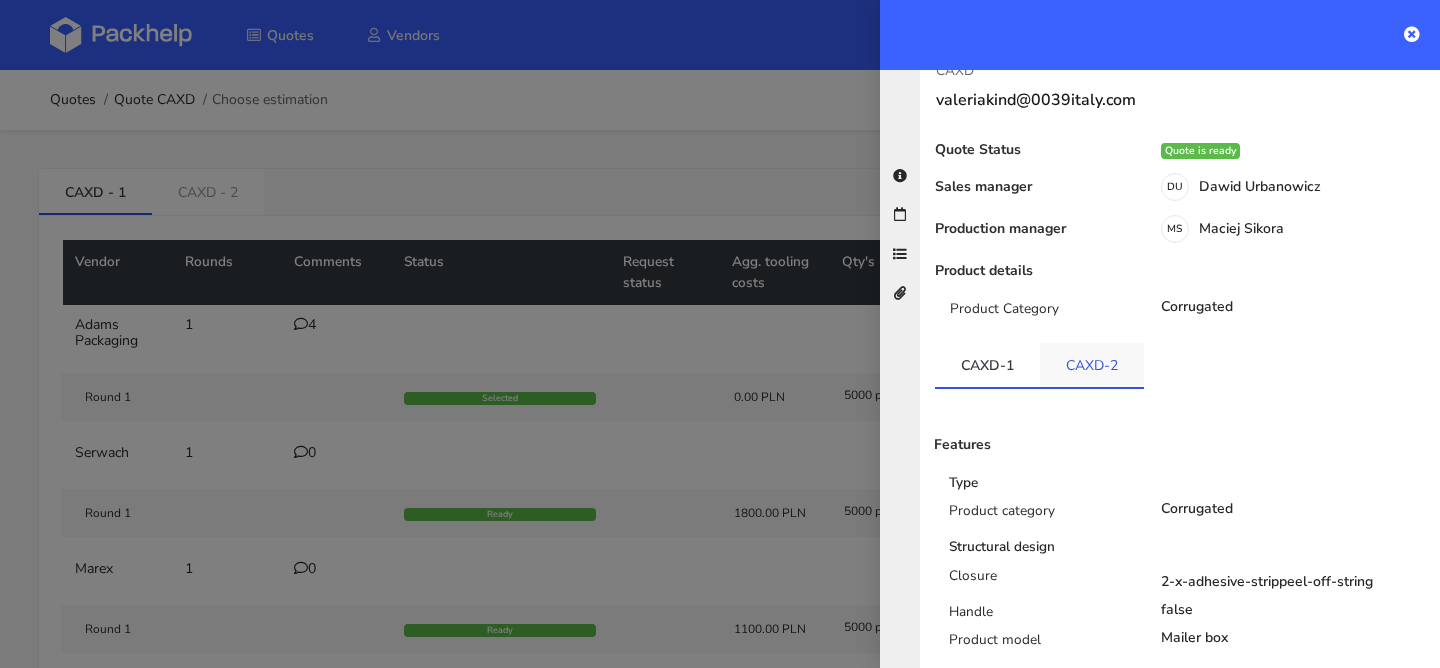 click on "CAXD-2" at bounding box center (1092, 365) 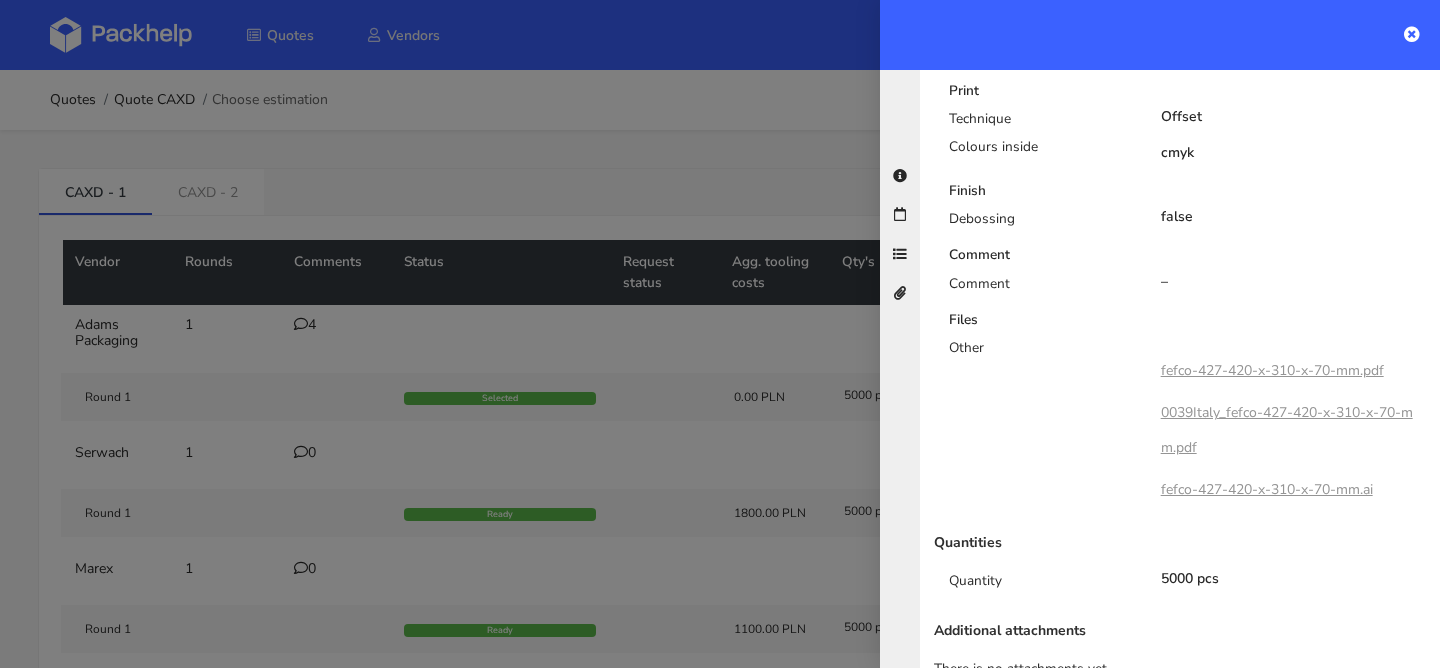 scroll, scrollTop: 979, scrollLeft: 0, axis: vertical 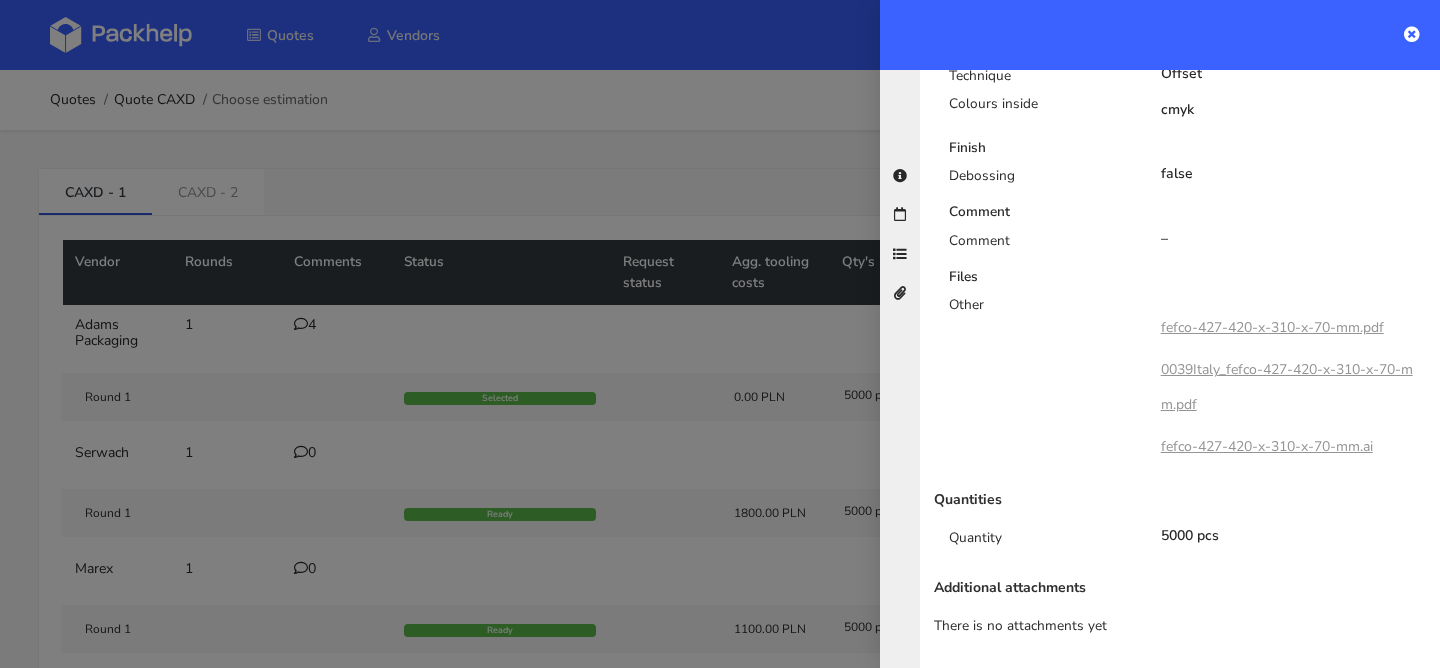 click at bounding box center (720, 334) 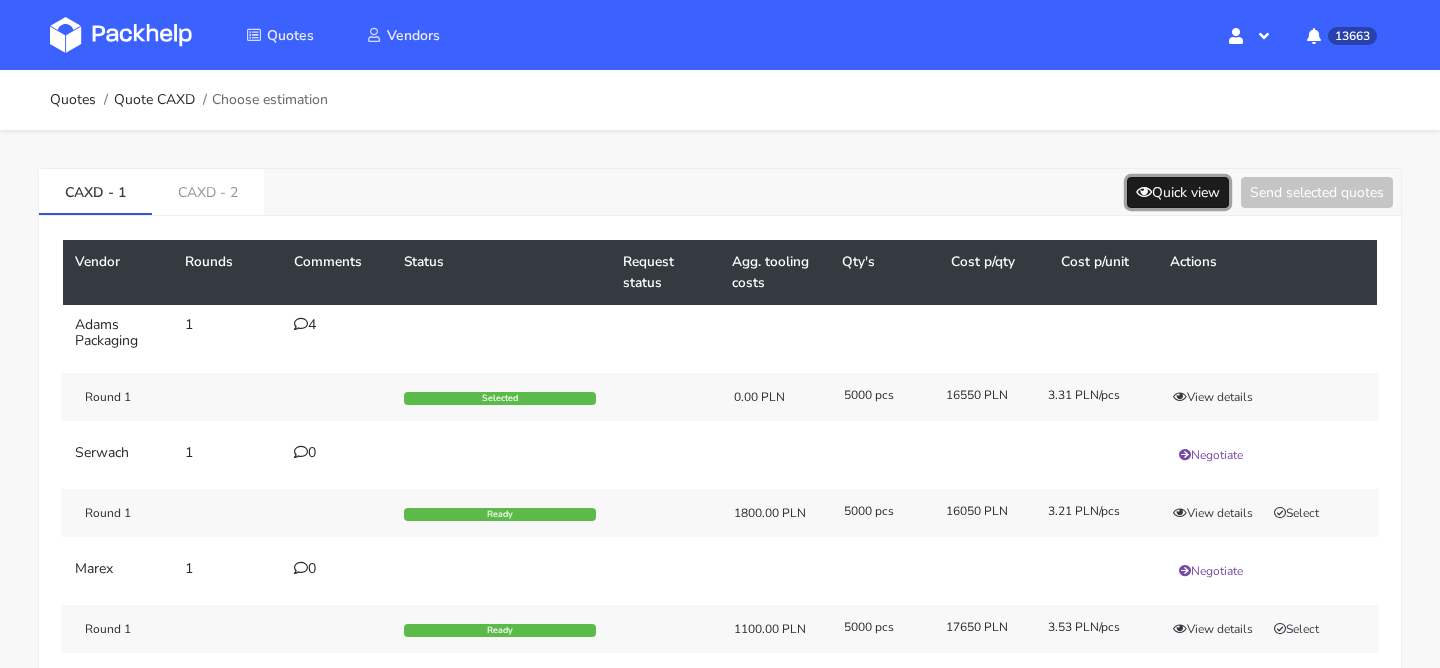 click on "Quick view" at bounding box center [1178, 192] 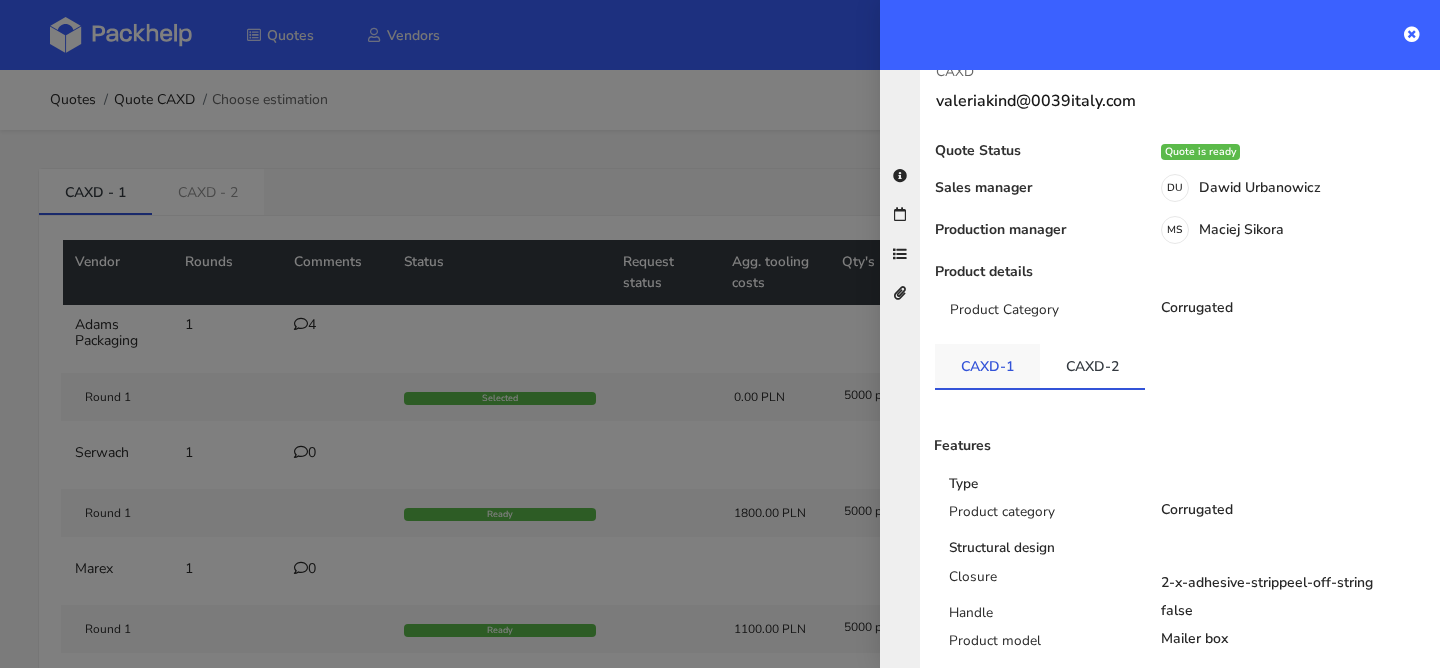 click on "CAXD-1" at bounding box center (987, 366) 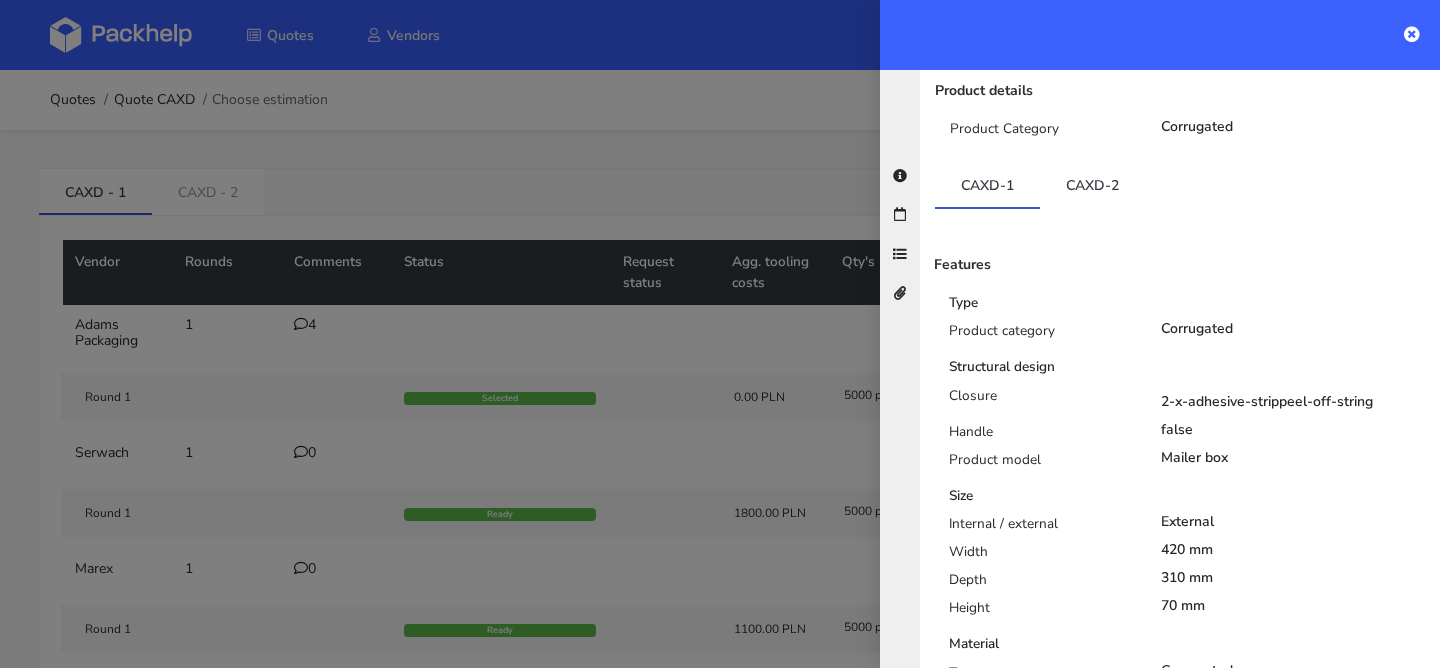 scroll, scrollTop: 0, scrollLeft: 0, axis: both 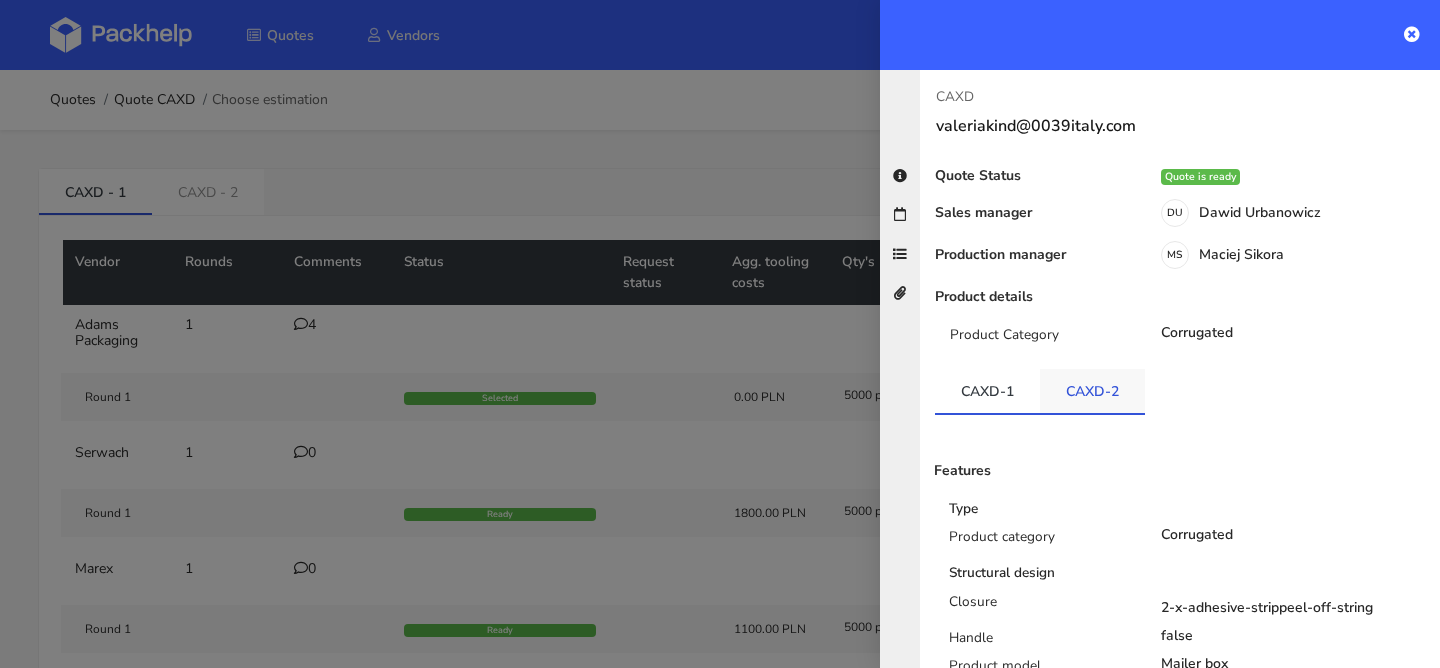 click on "CAXD-2" at bounding box center (1092, 391) 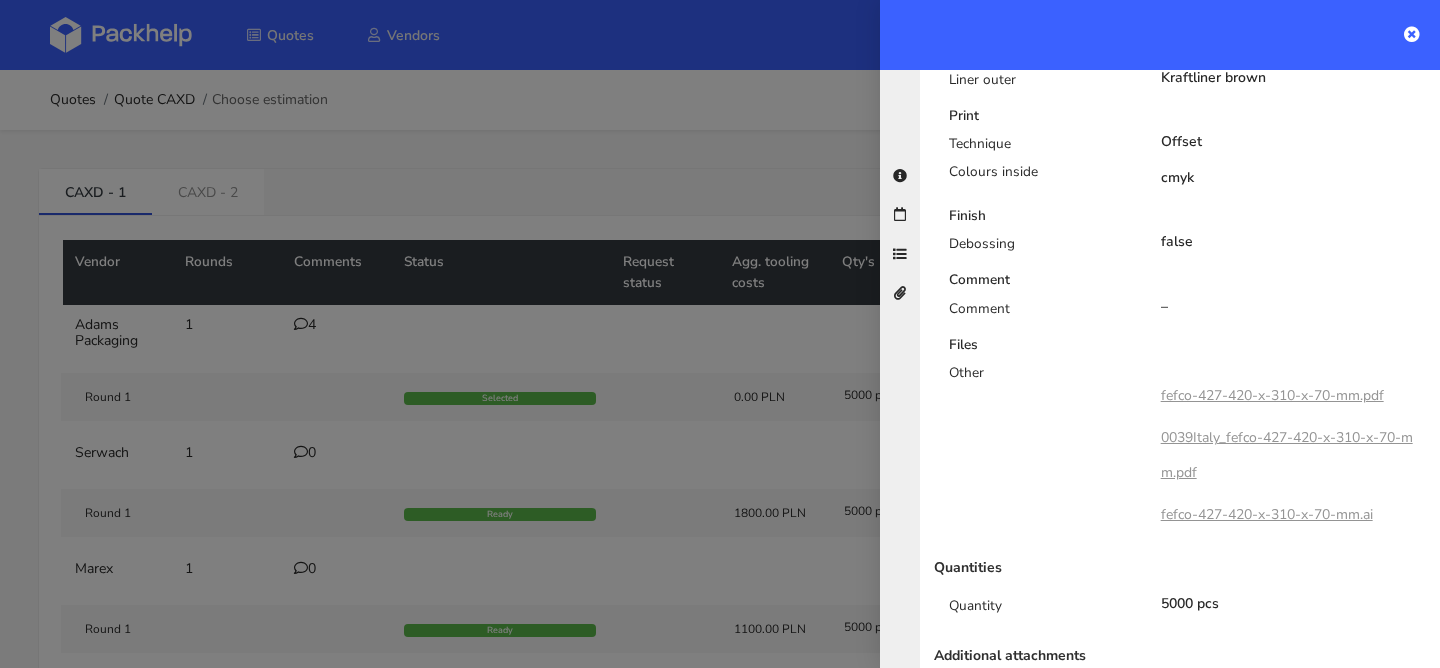 scroll, scrollTop: 923, scrollLeft: 0, axis: vertical 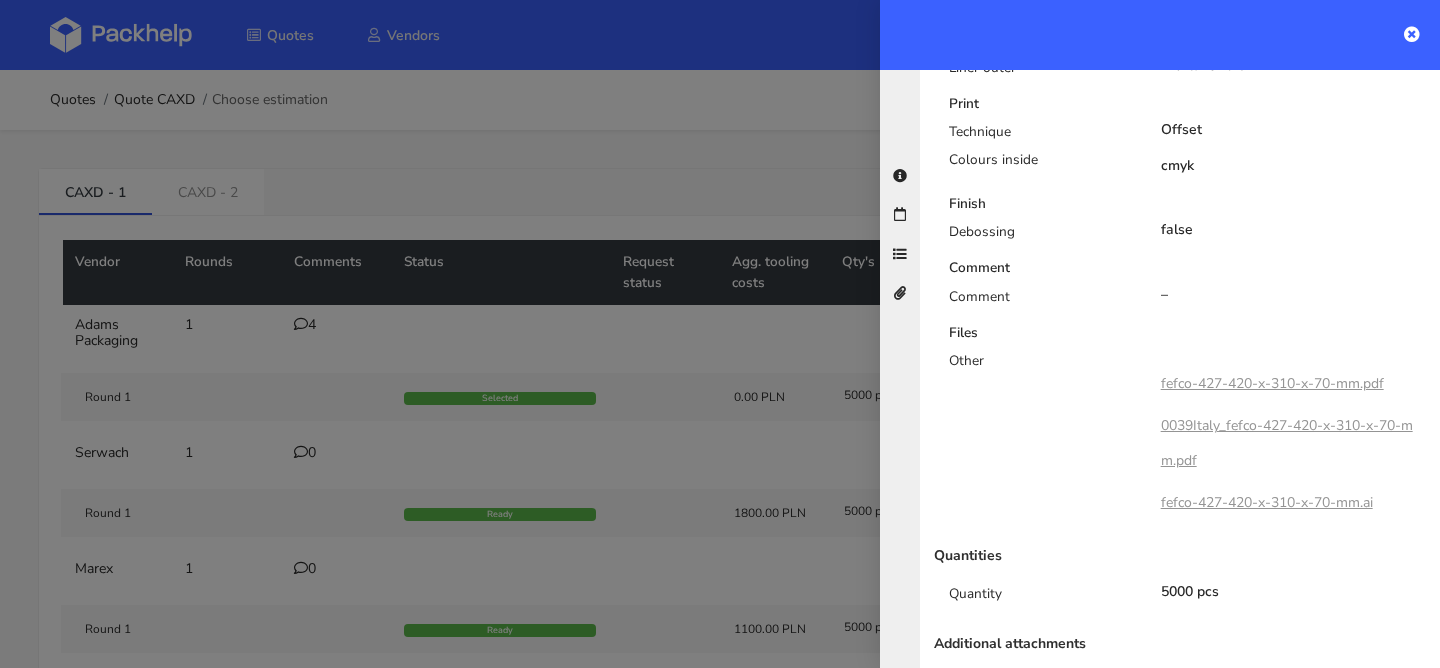 click at bounding box center (720, 334) 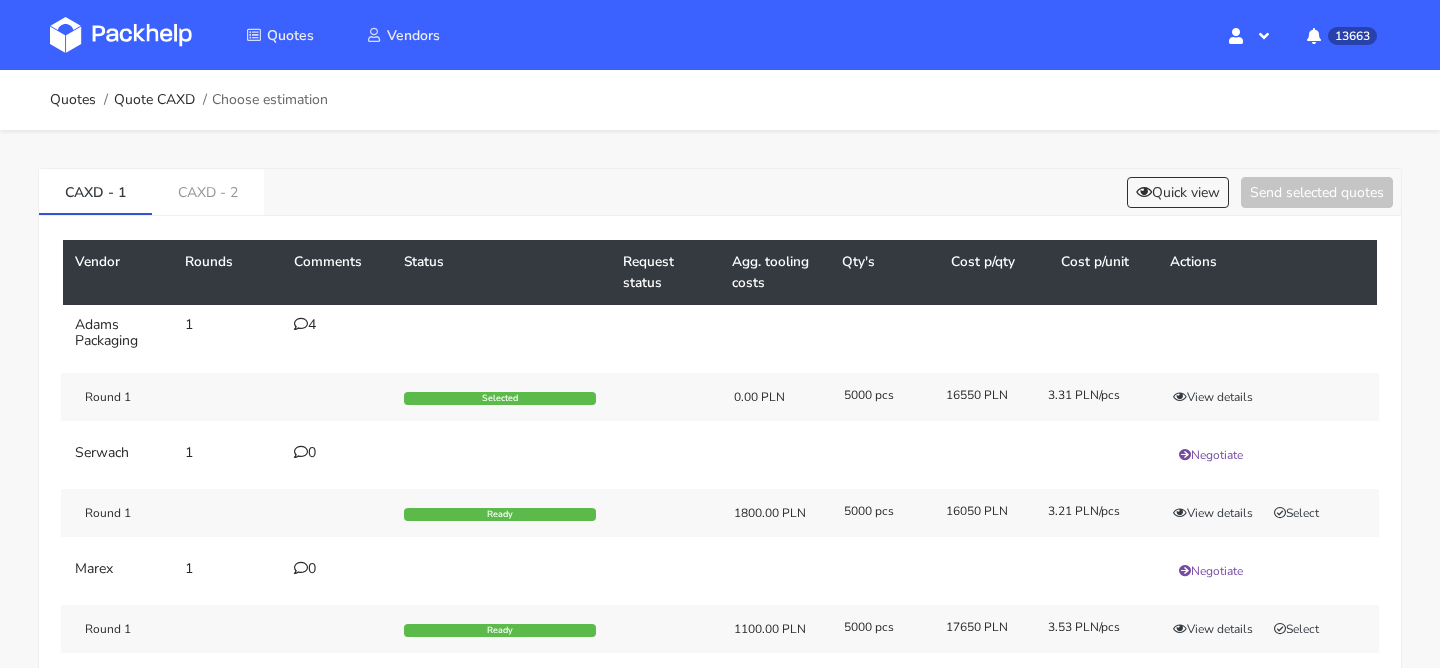 click on "4" at bounding box center (337, 325) 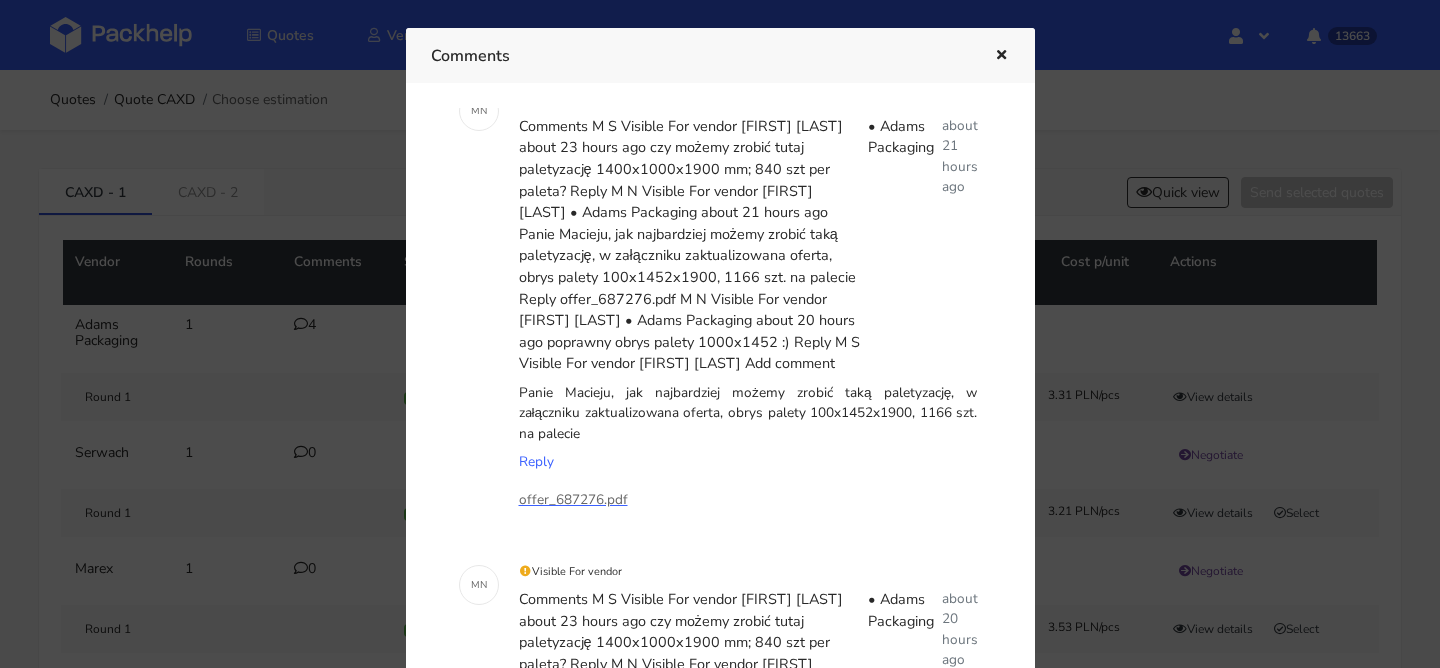 scroll, scrollTop: 227, scrollLeft: 0, axis: vertical 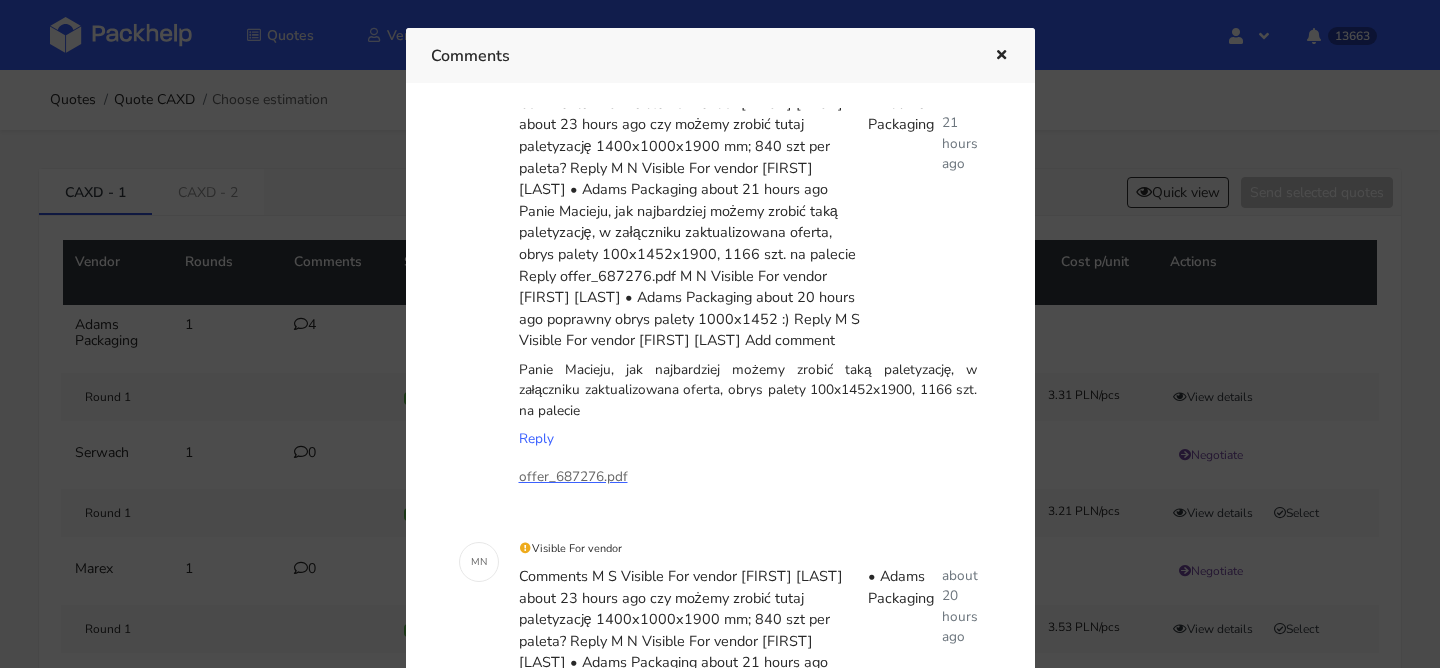 click at bounding box center [720, 334] 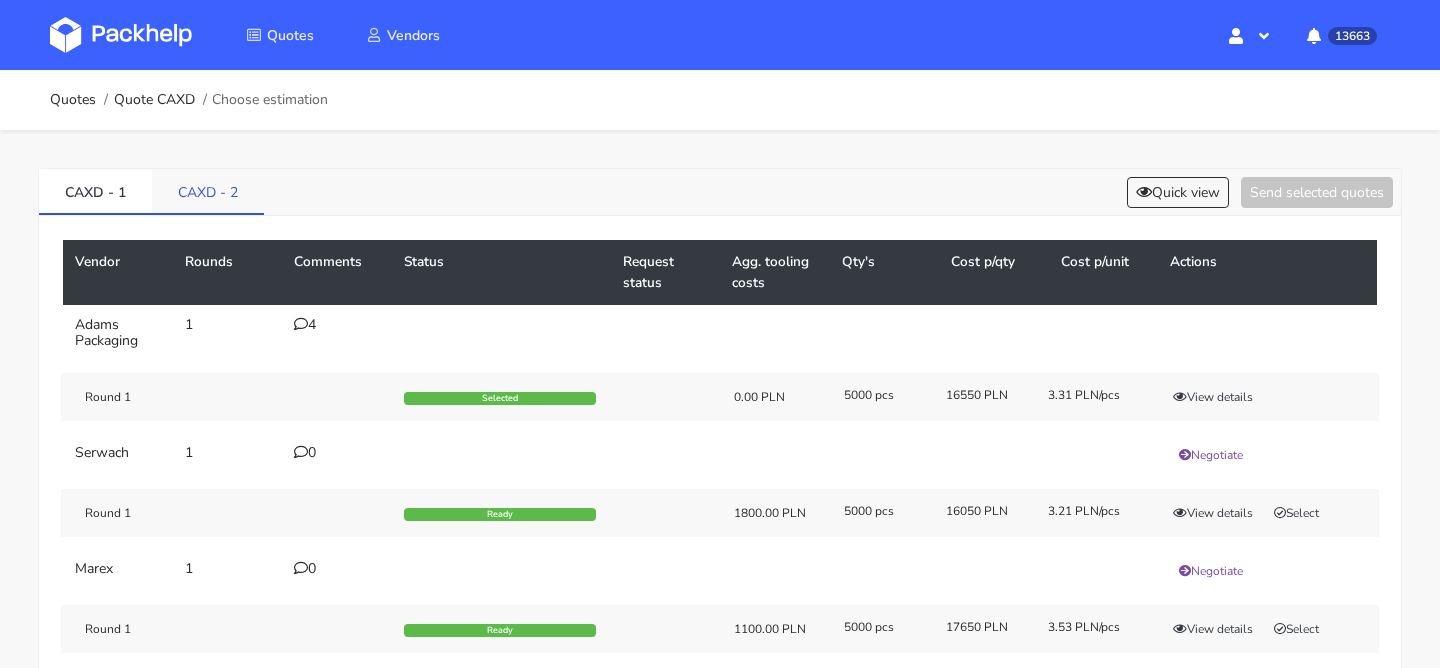 click on "CAXD - 2" at bounding box center [208, 191] 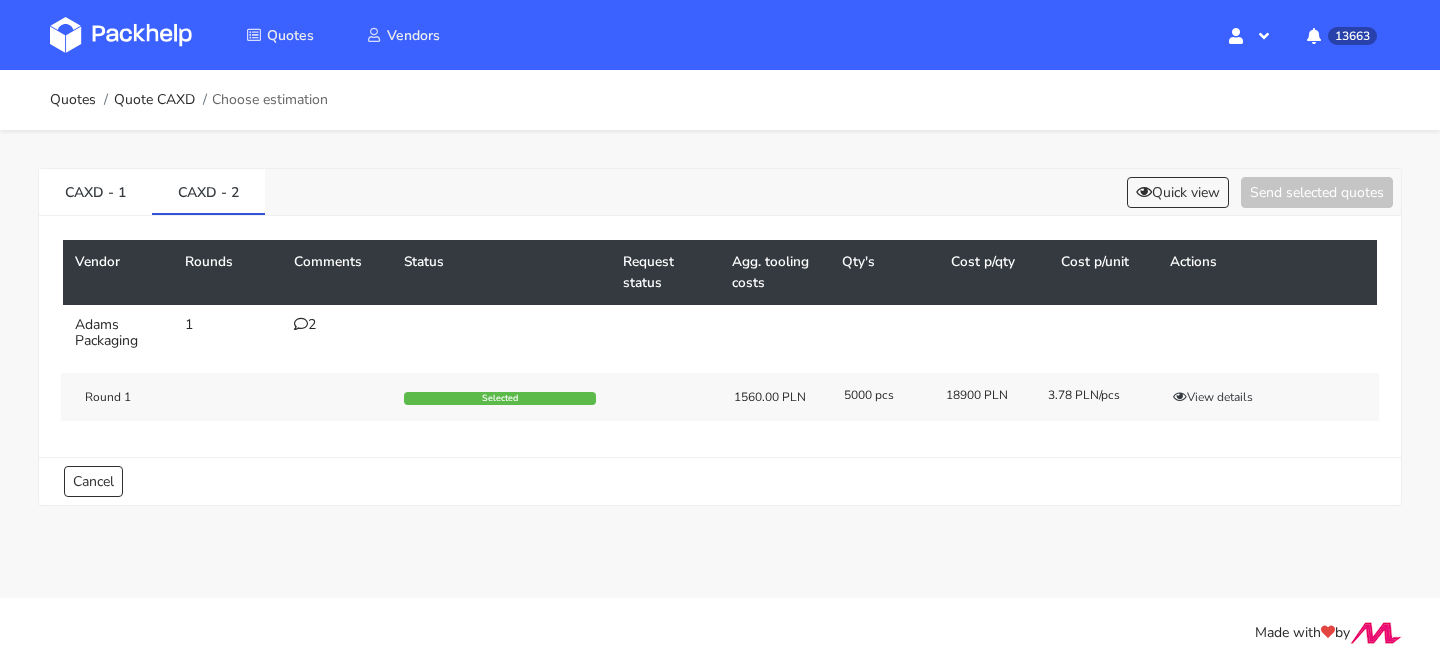 click on "2" at bounding box center [337, 325] 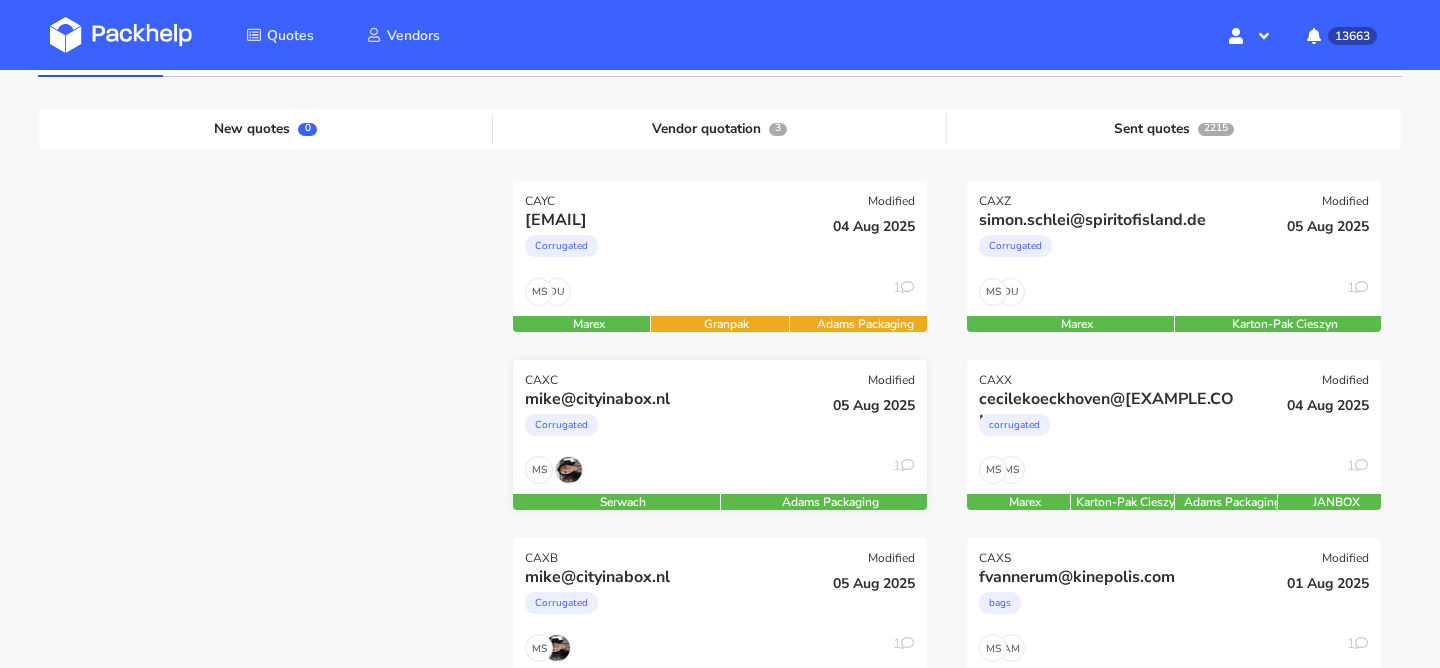 scroll, scrollTop: 195, scrollLeft: 0, axis: vertical 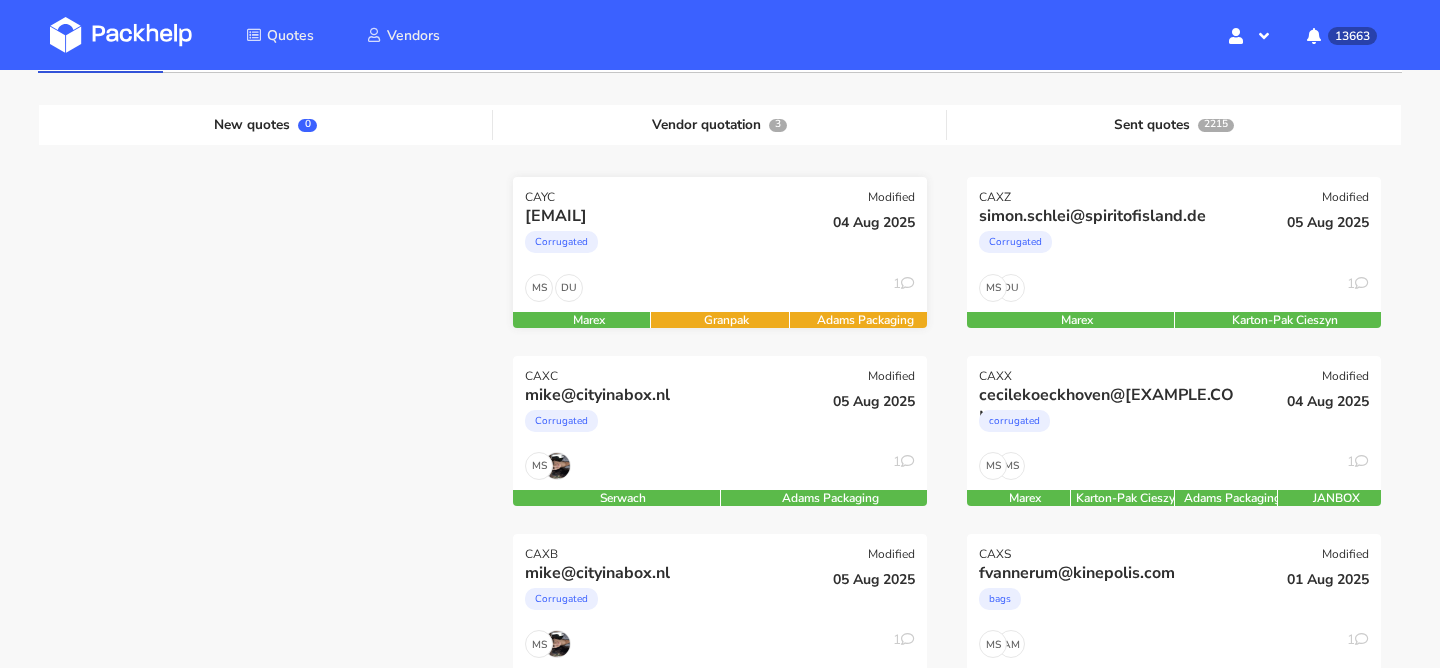 click on "DU   MS
1" at bounding box center [720, 293] 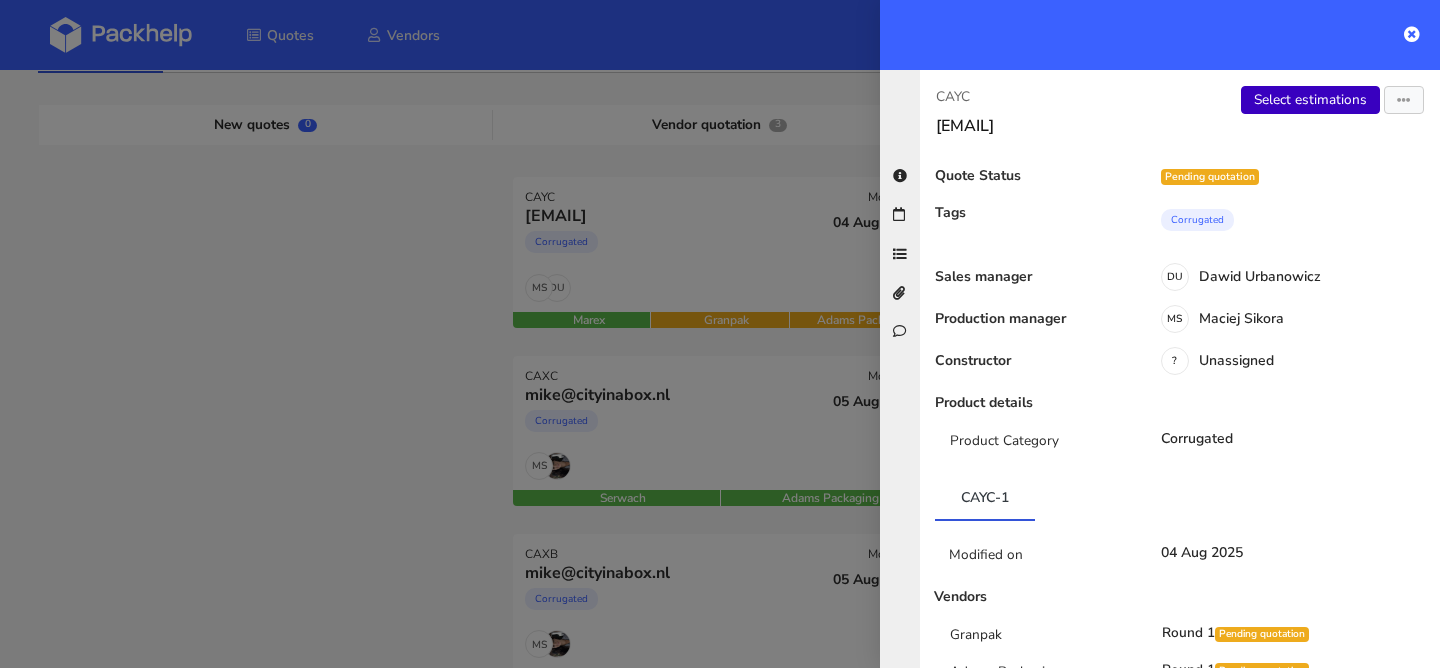 click on "Select estimations" at bounding box center (1310, 100) 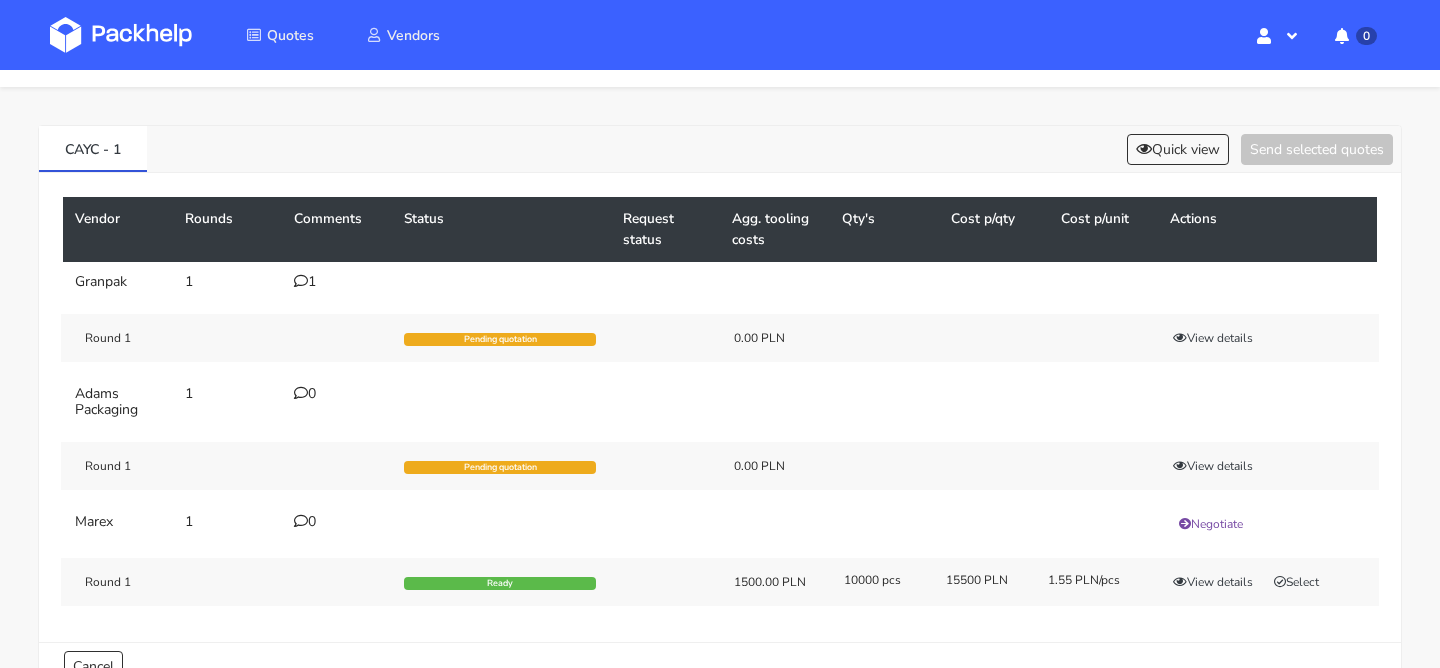 scroll, scrollTop: 64, scrollLeft: 0, axis: vertical 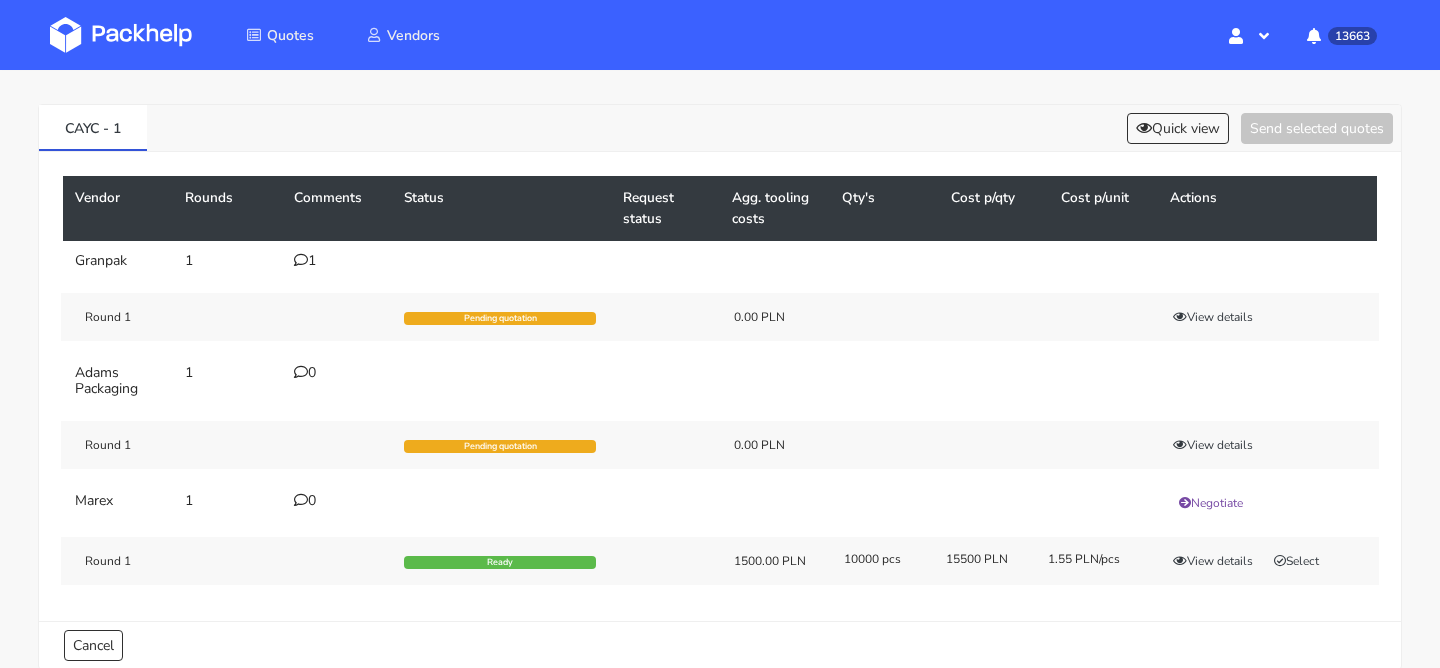 click at bounding box center [301, 260] 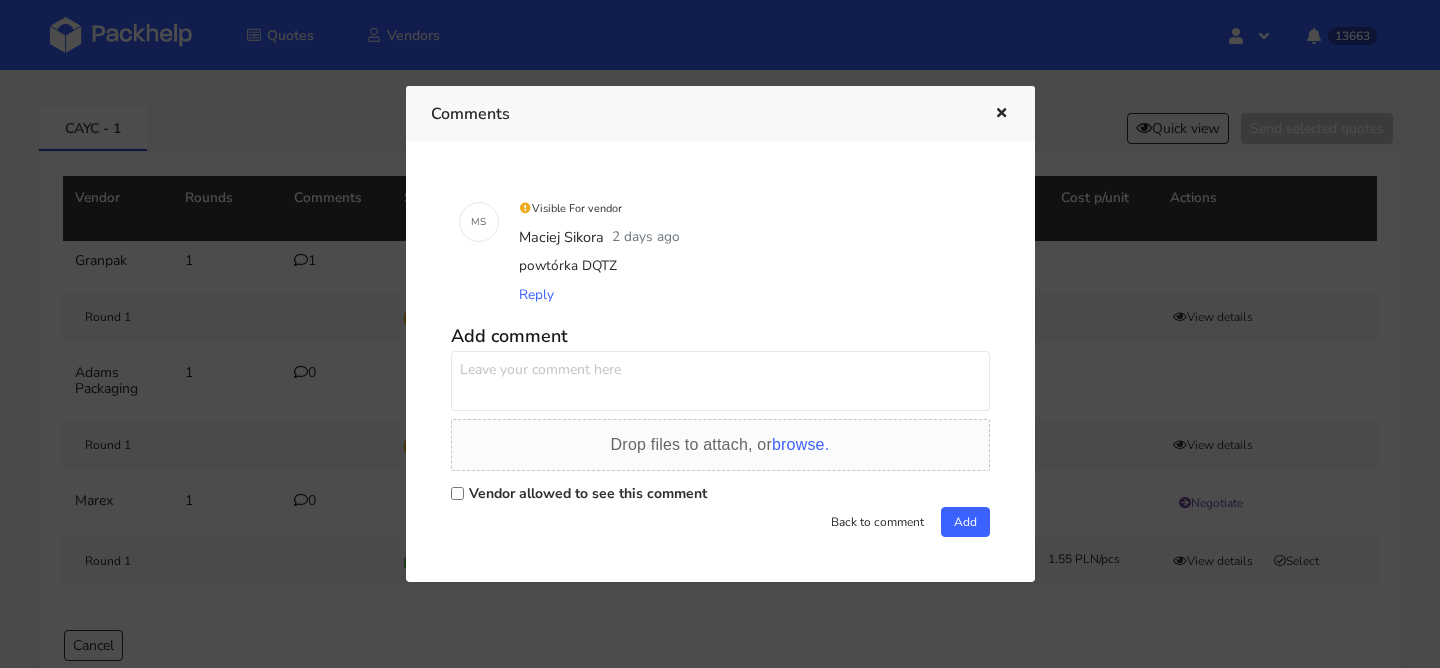 click at bounding box center [720, 381] 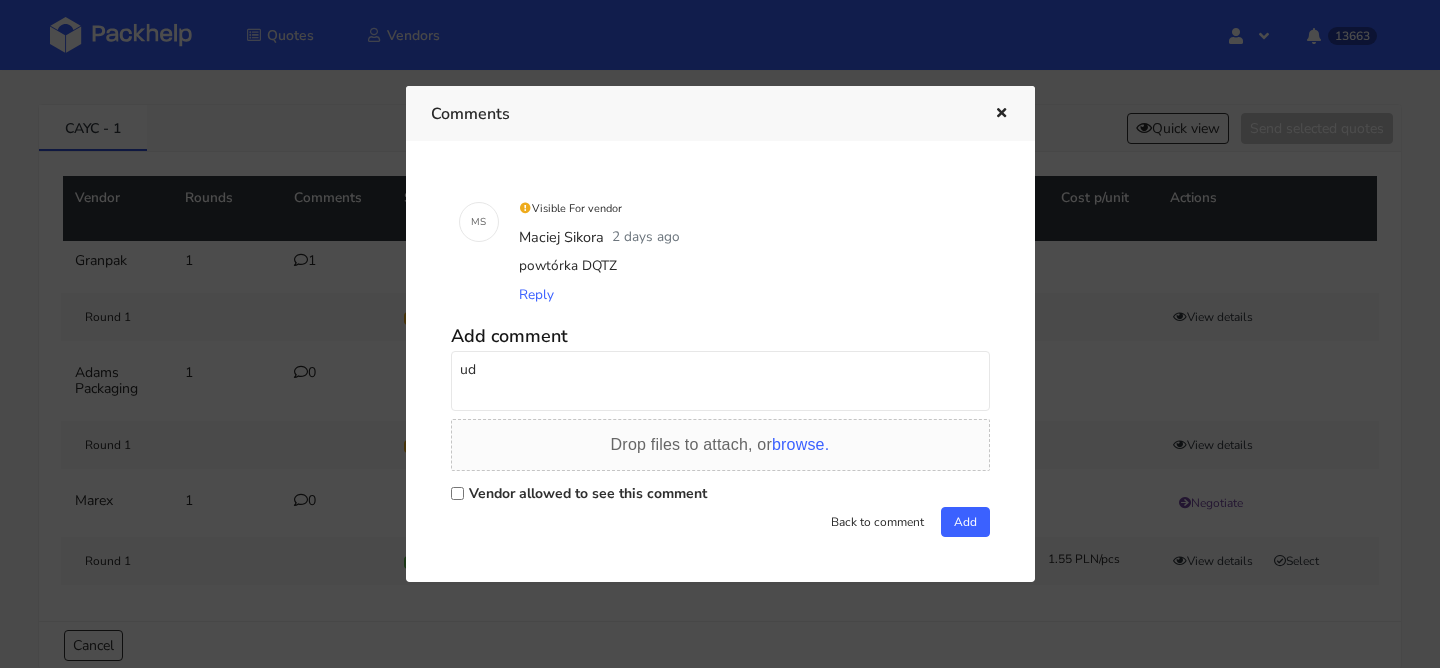 type on "u" 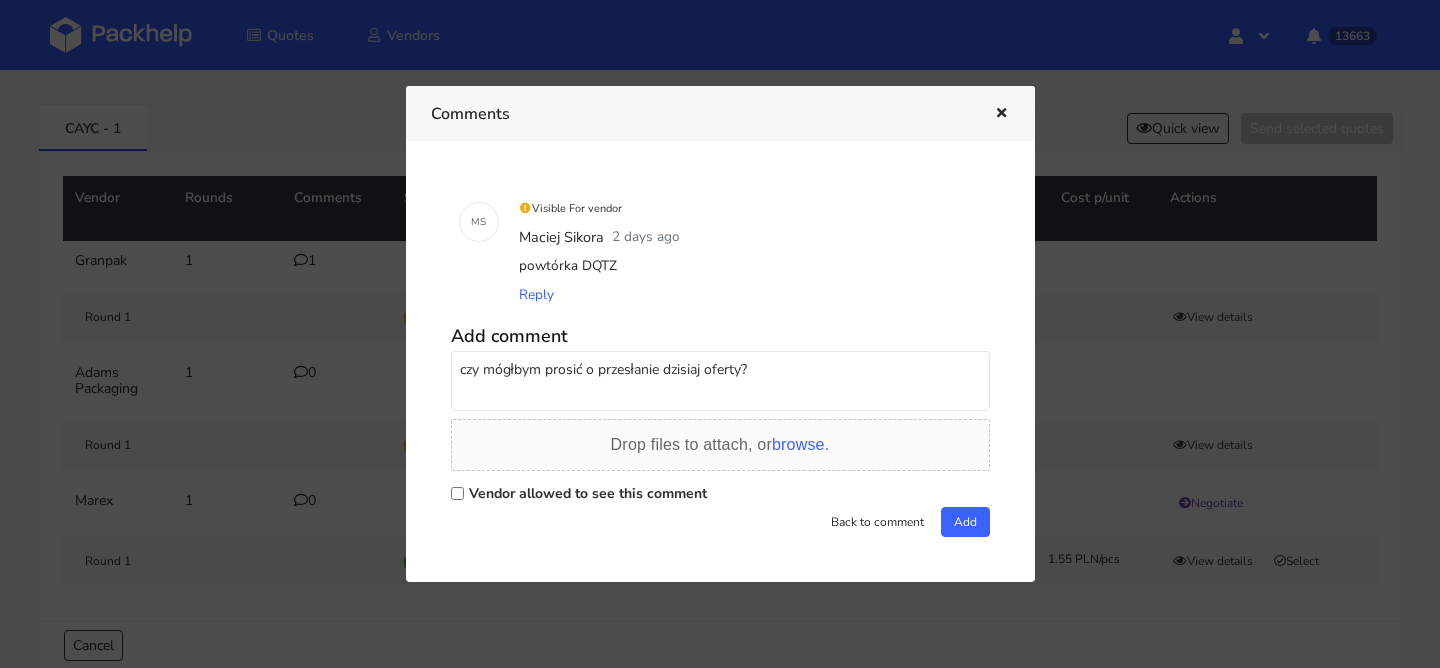 type on "czy mógłbym prosić o przesłanie dzisiaj oferty?" 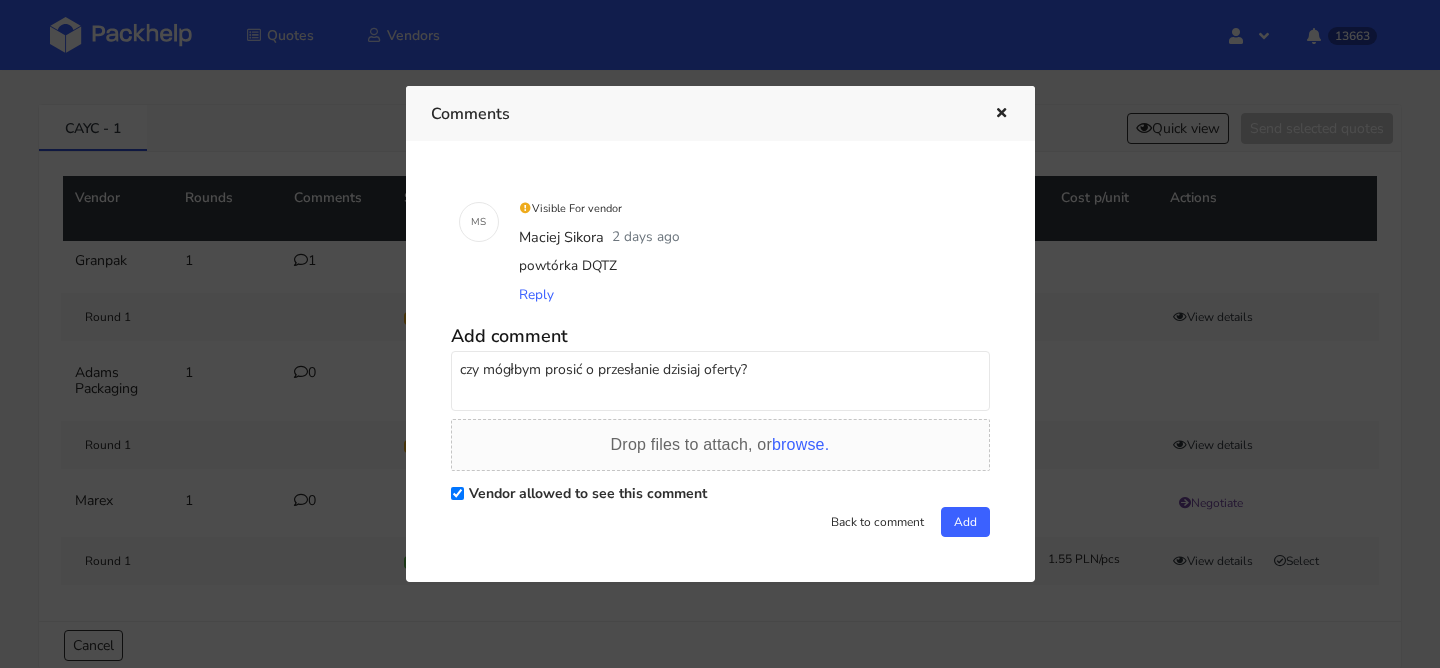 click on "M   S
Visible For vendor
[NAME] [LAST]
2 days ago
powtórka DQTZ
Reply
Add comment   czy mógłbym prosić o przesłanie dzisiaj oferty?       Drop files to attach, or
browse.
Vendor allowed to see this comment
Back to comment
Add" at bounding box center (720, 361) 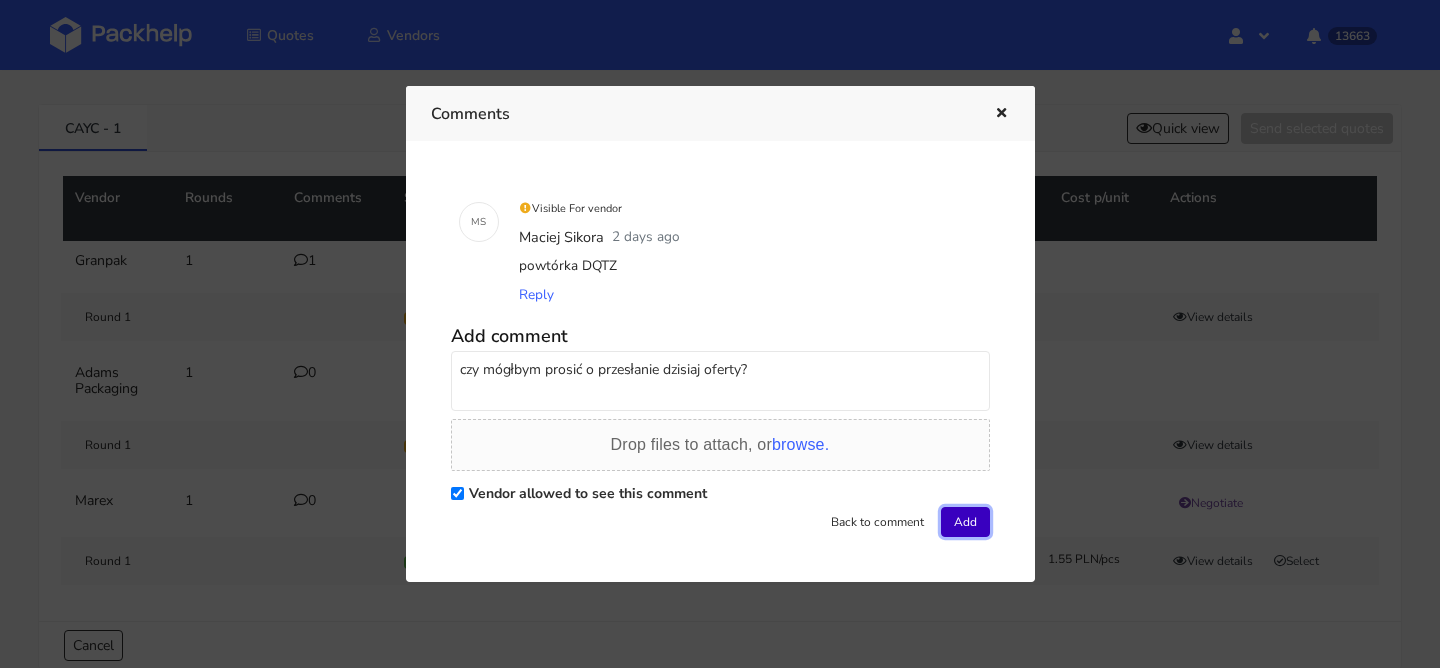 click on "Add" at bounding box center [965, 522] 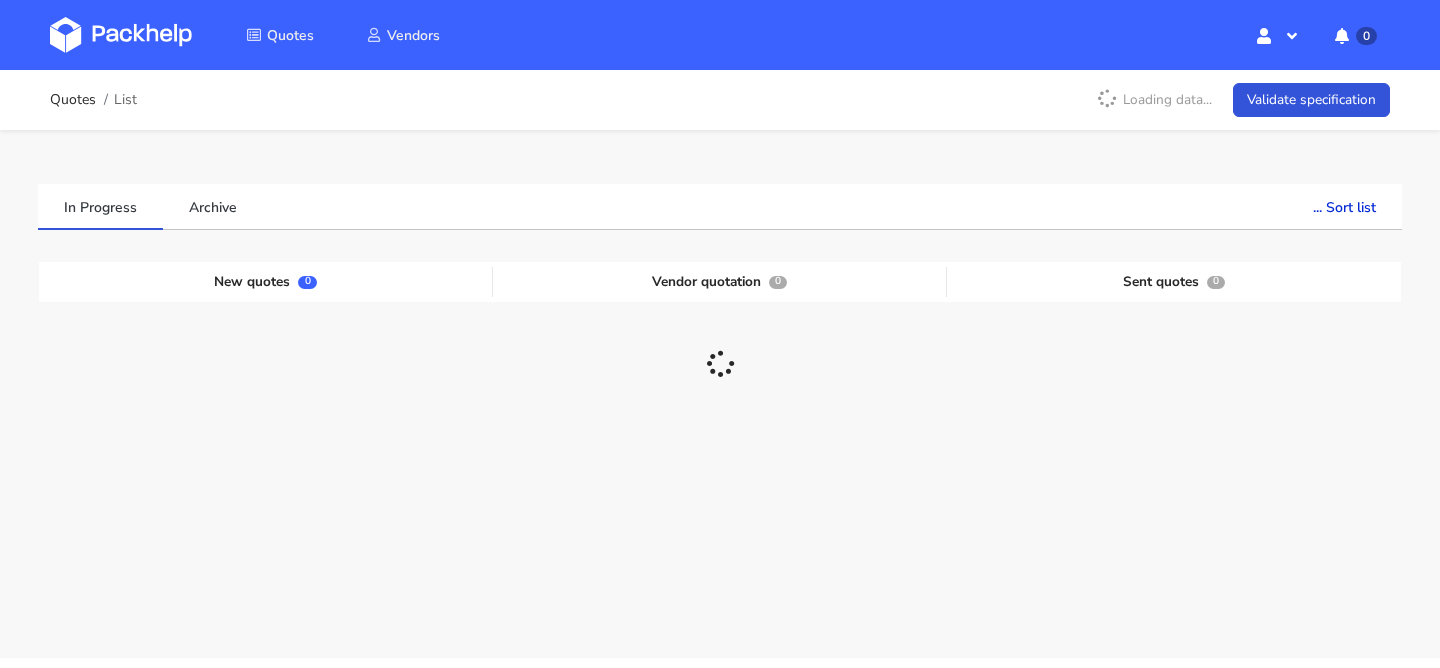 scroll, scrollTop: 0, scrollLeft: 0, axis: both 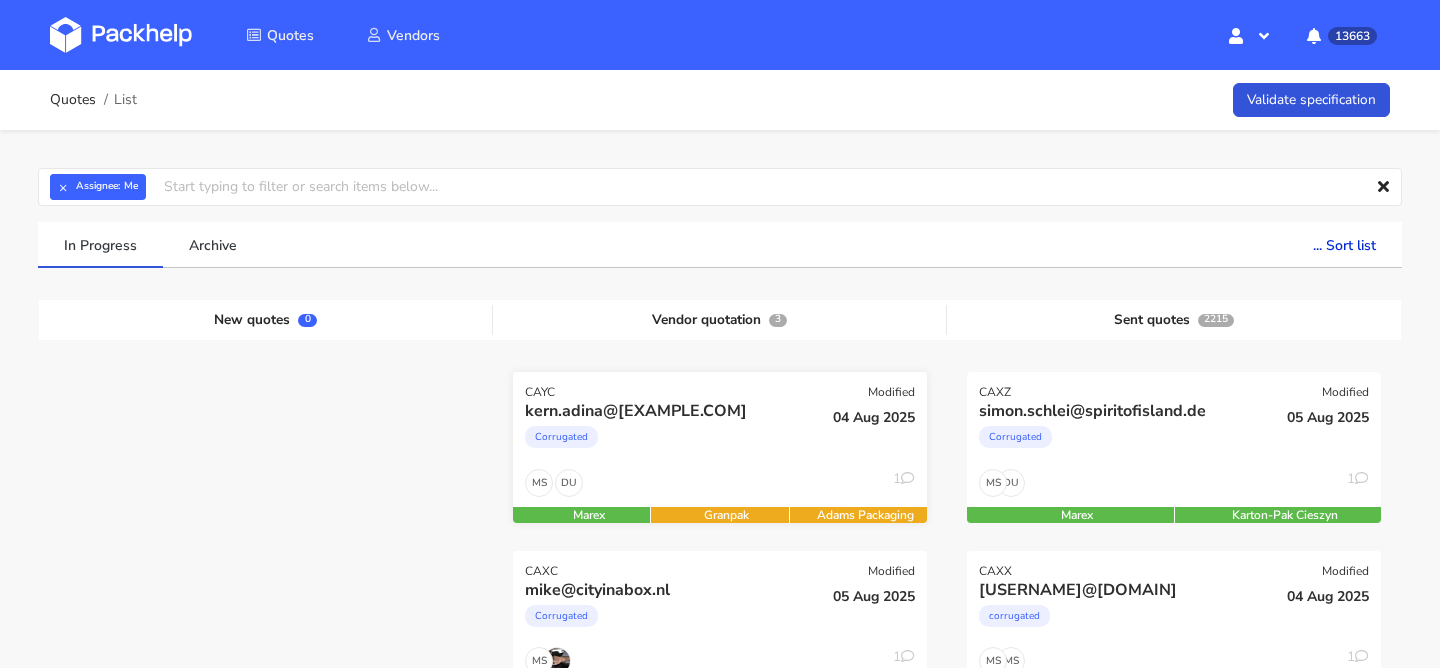 click on "DU   MS
1" at bounding box center (720, 488) 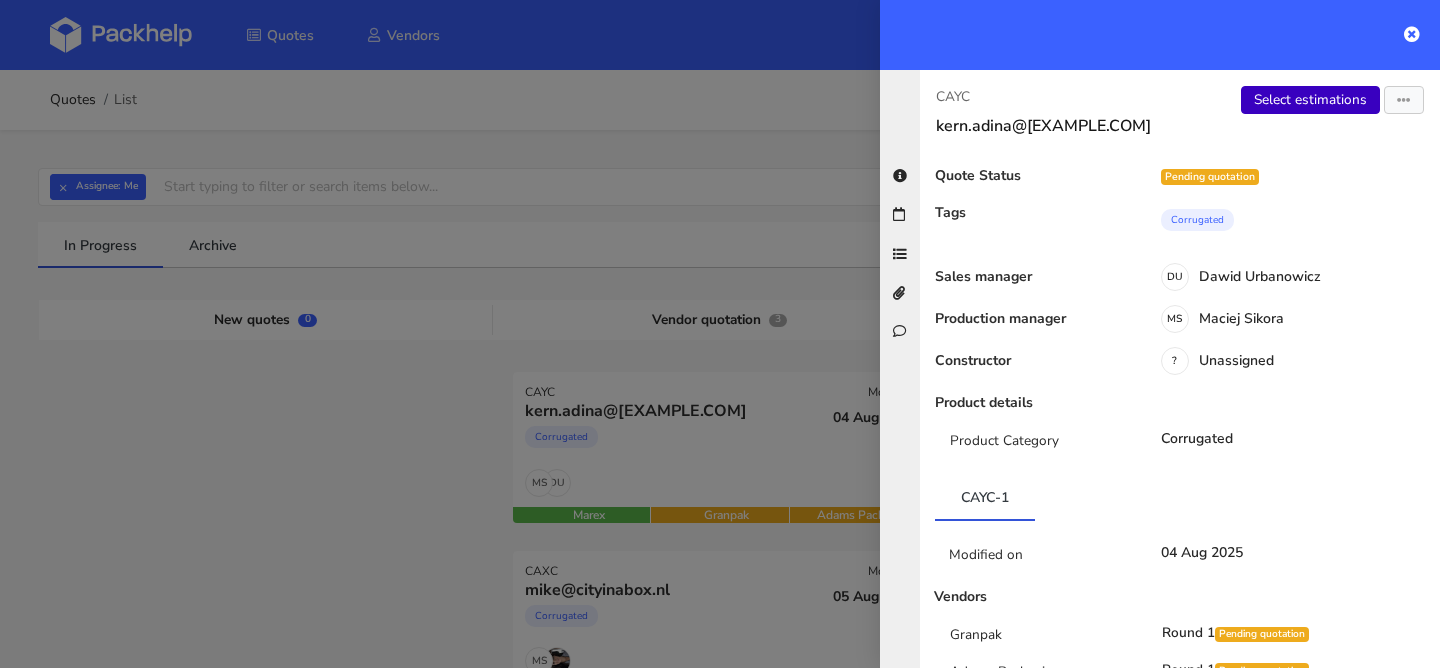 click on "Select estimations" at bounding box center (1310, 100) 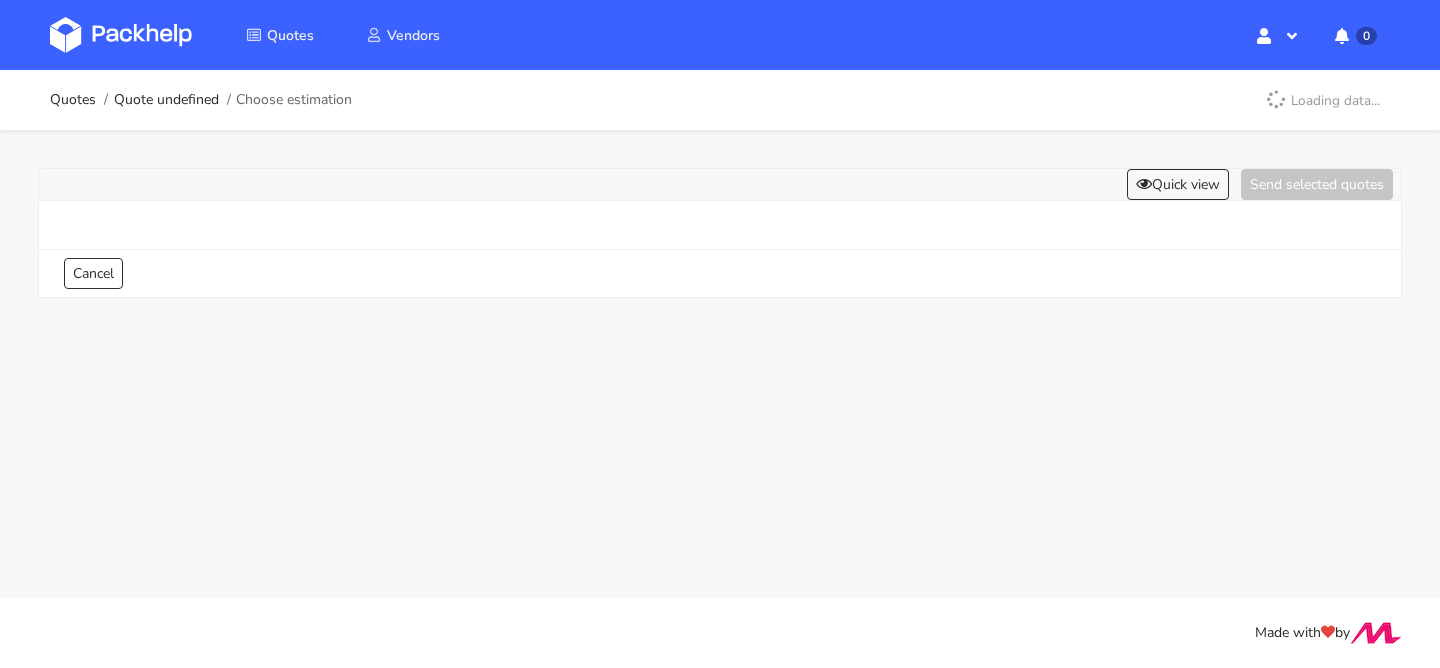 scroll, scrollTop: 0, scrollLeft: 0, axis: both 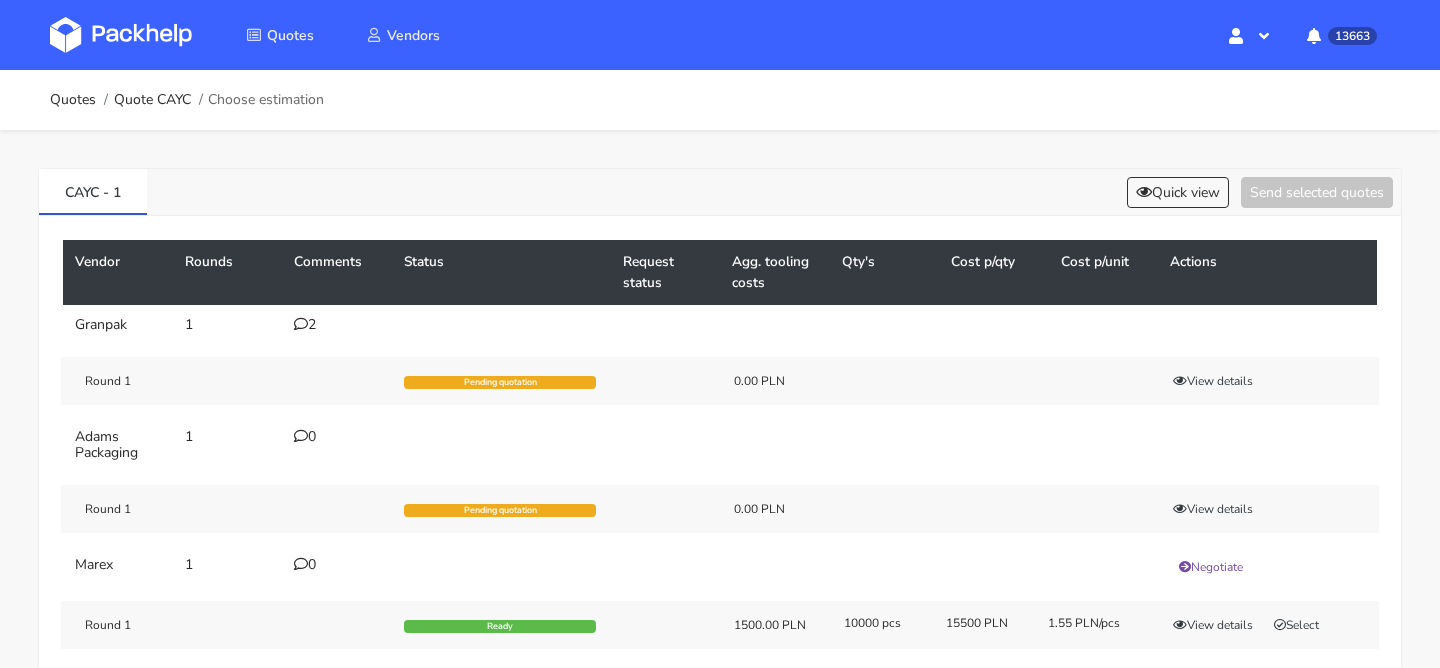 click at bounding box center [301, 324] 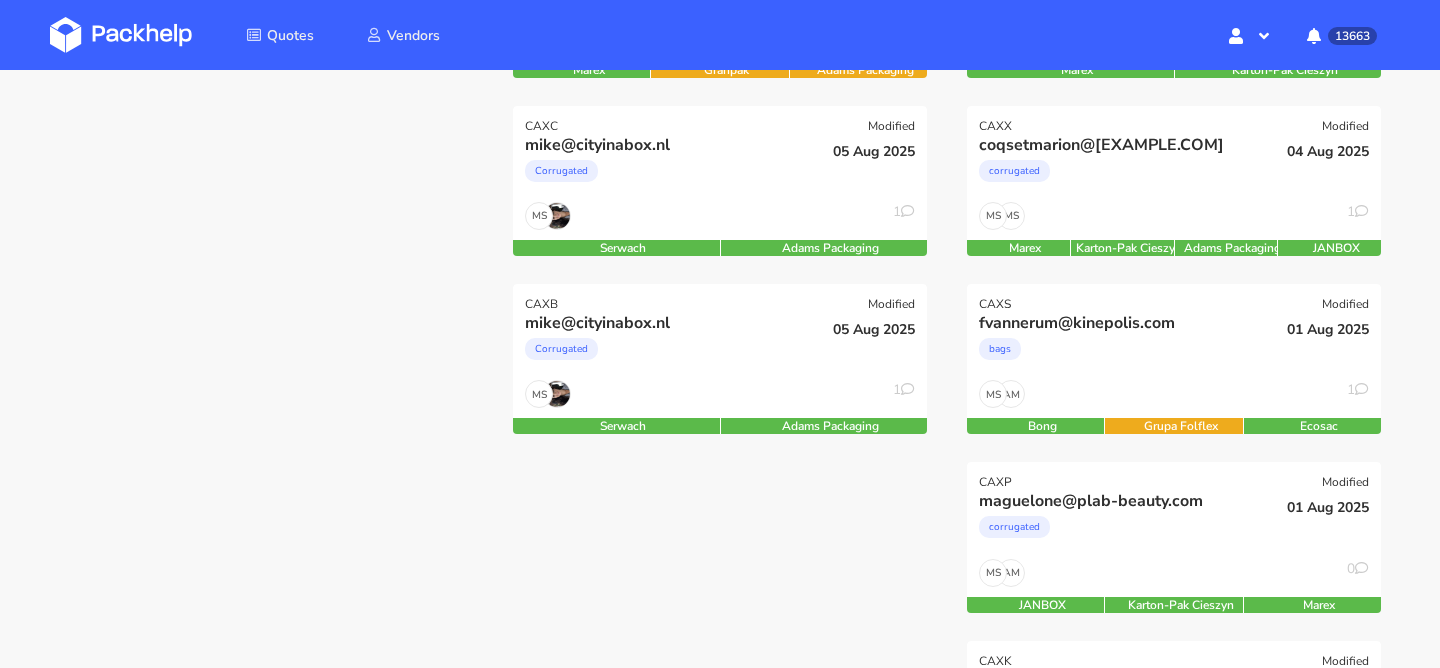 scroll, scrollTop: 450, scrollLeft: 0, axis: vertical 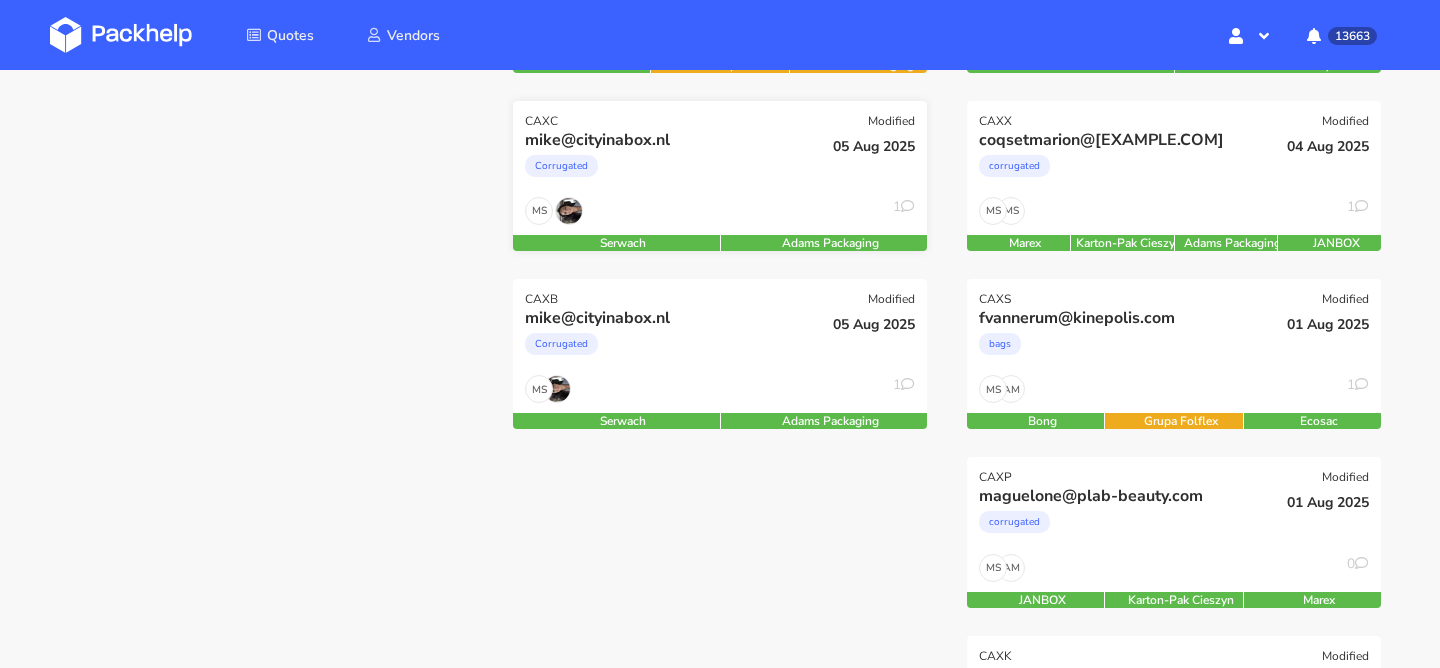 click on "05 Aug 2025" at bounding box center (859, 163) 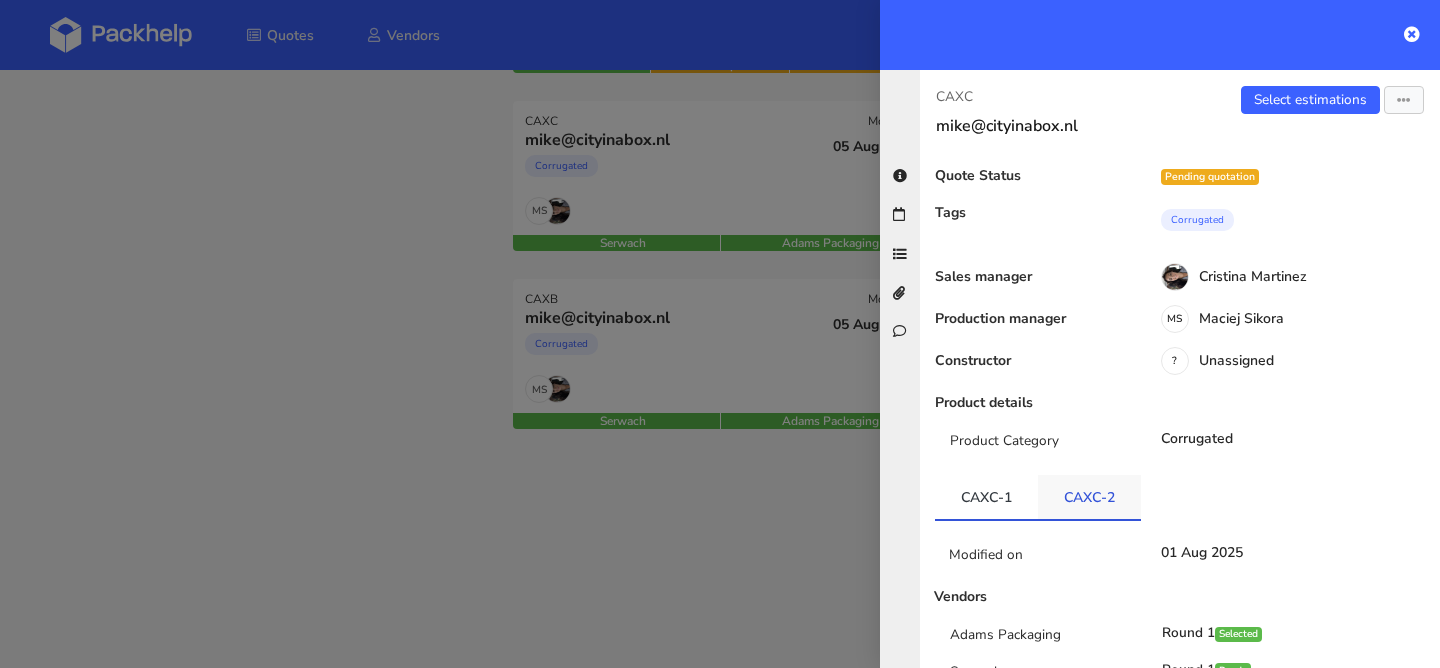 click on "CAXC-2" at bounding box center [1089, 497] 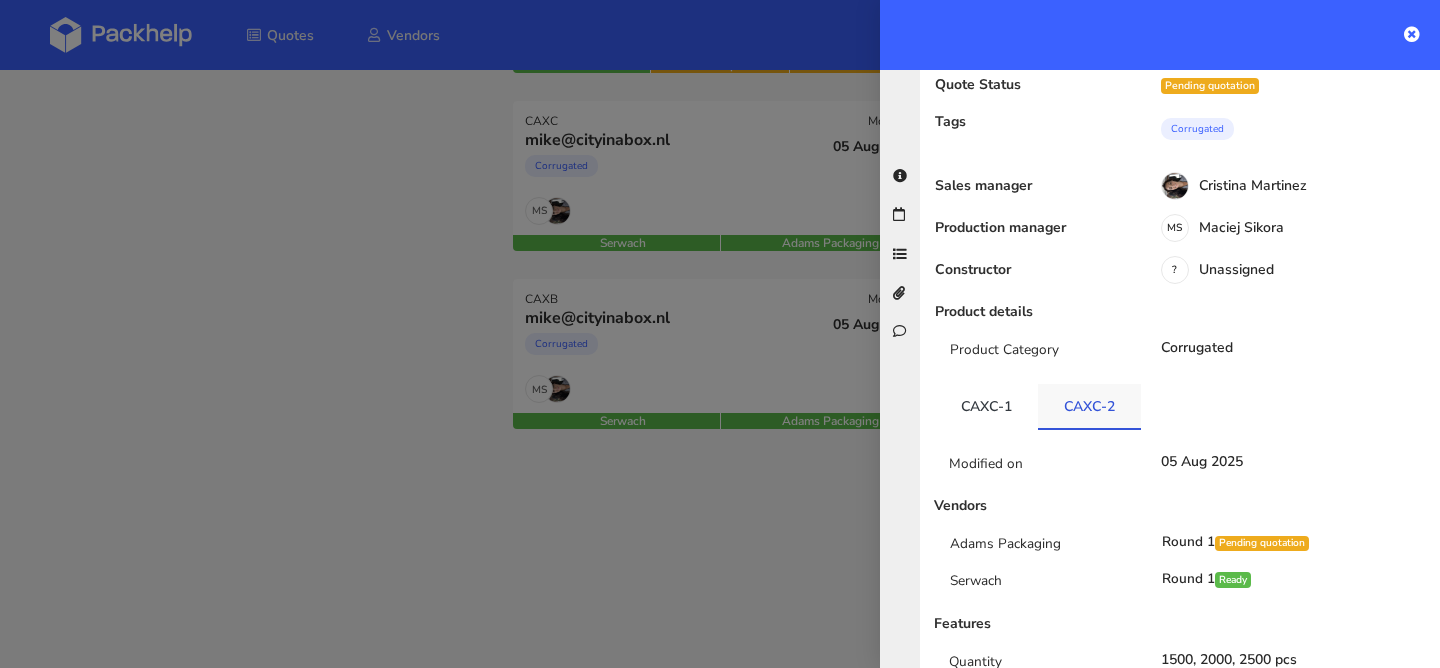 scroll, scrollTop: 149, scrollLeft: 0, axis: vertical 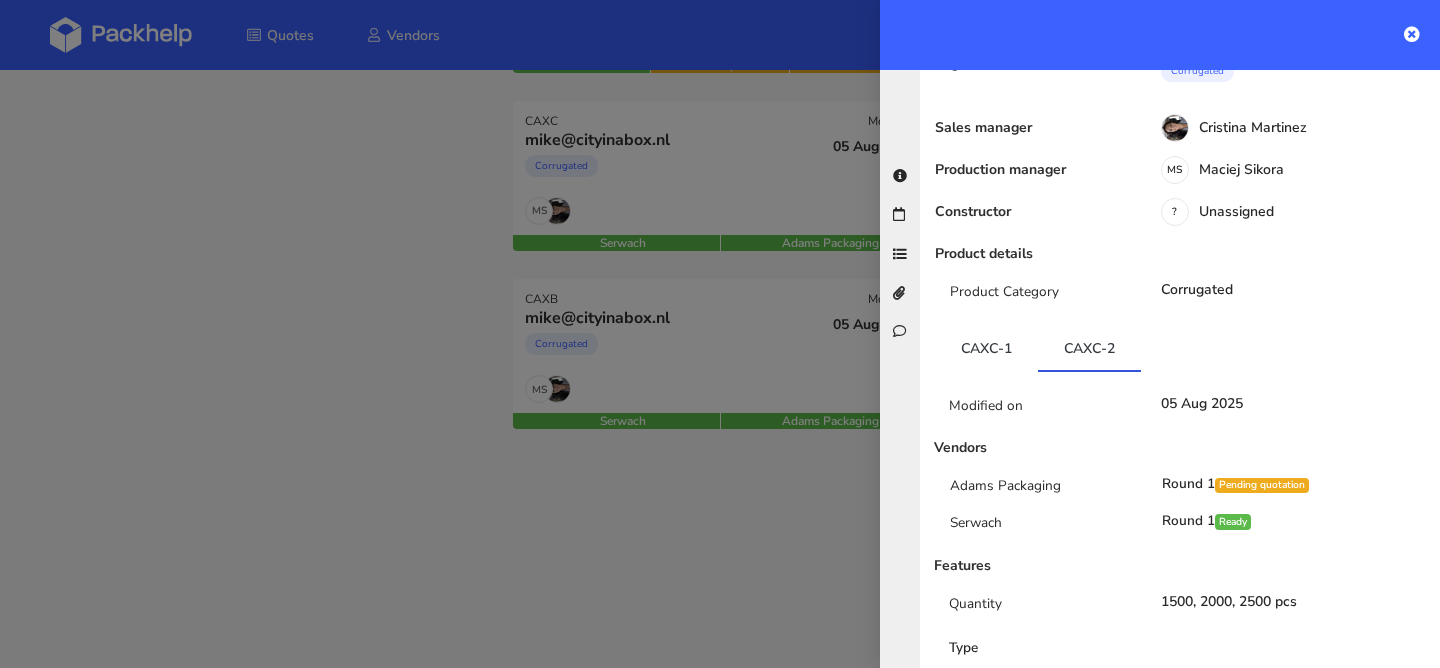 click at bounding box center [720, 334] 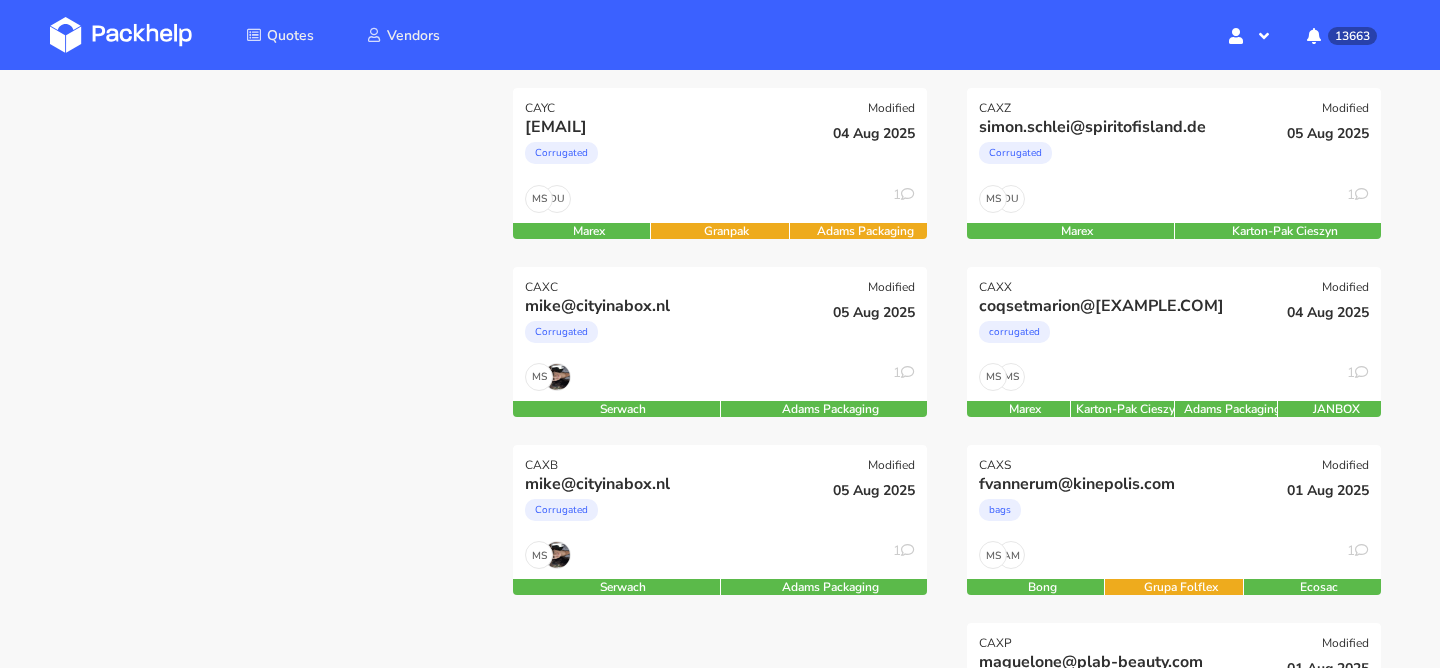 scroll, scrollTop: 179, scrollLeft: 0, axis: vertical 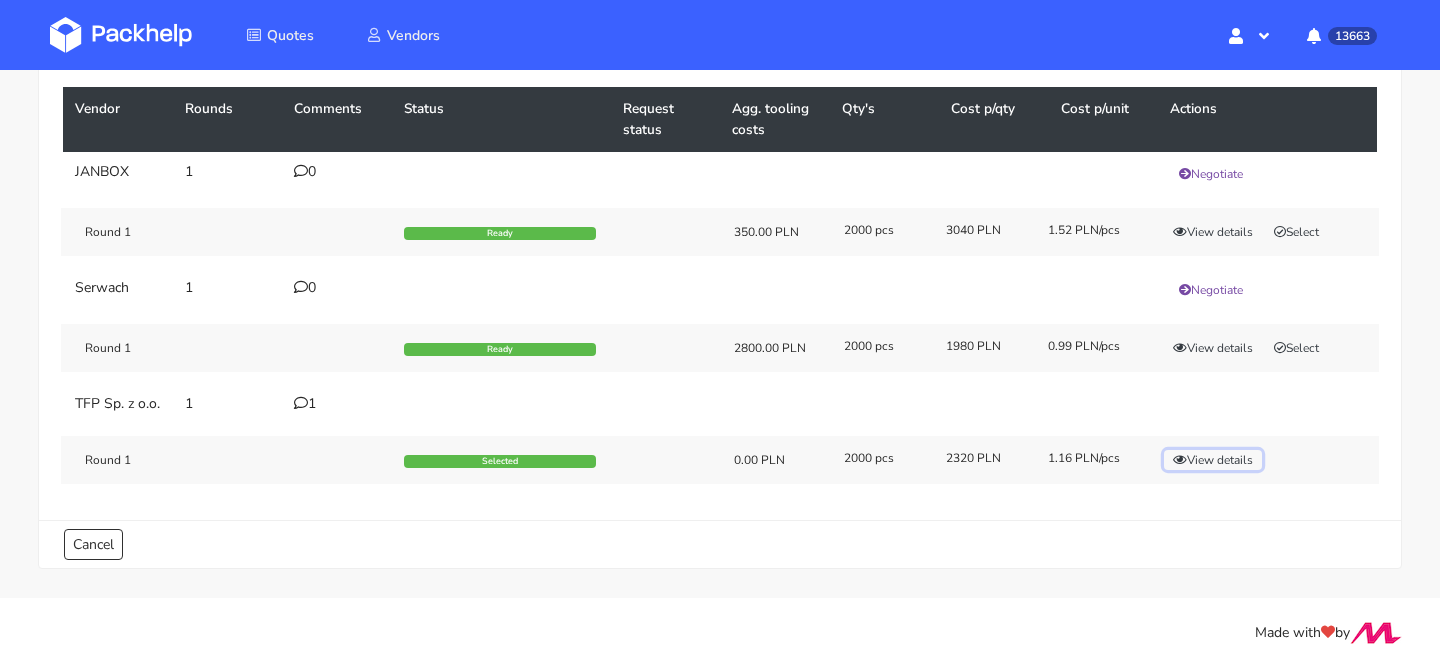 click at bounding box center (1180, 460) 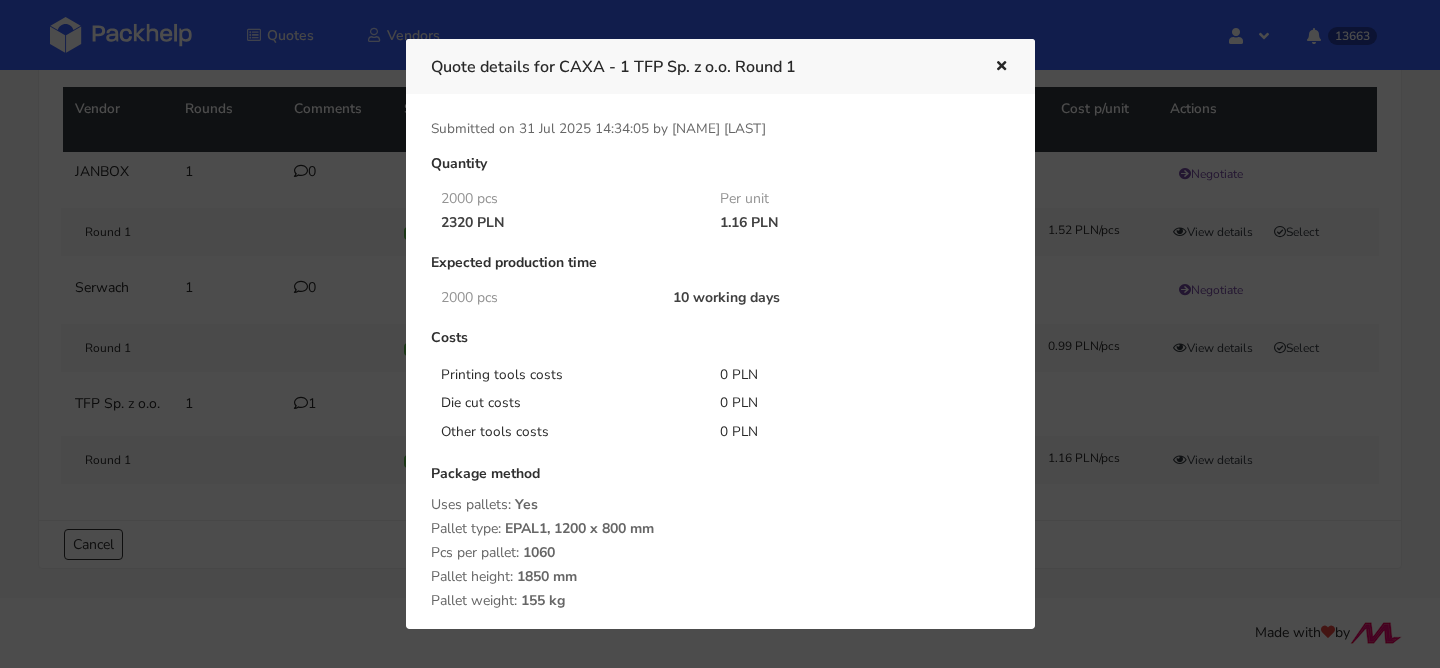 click at bounding box center (720, 334) 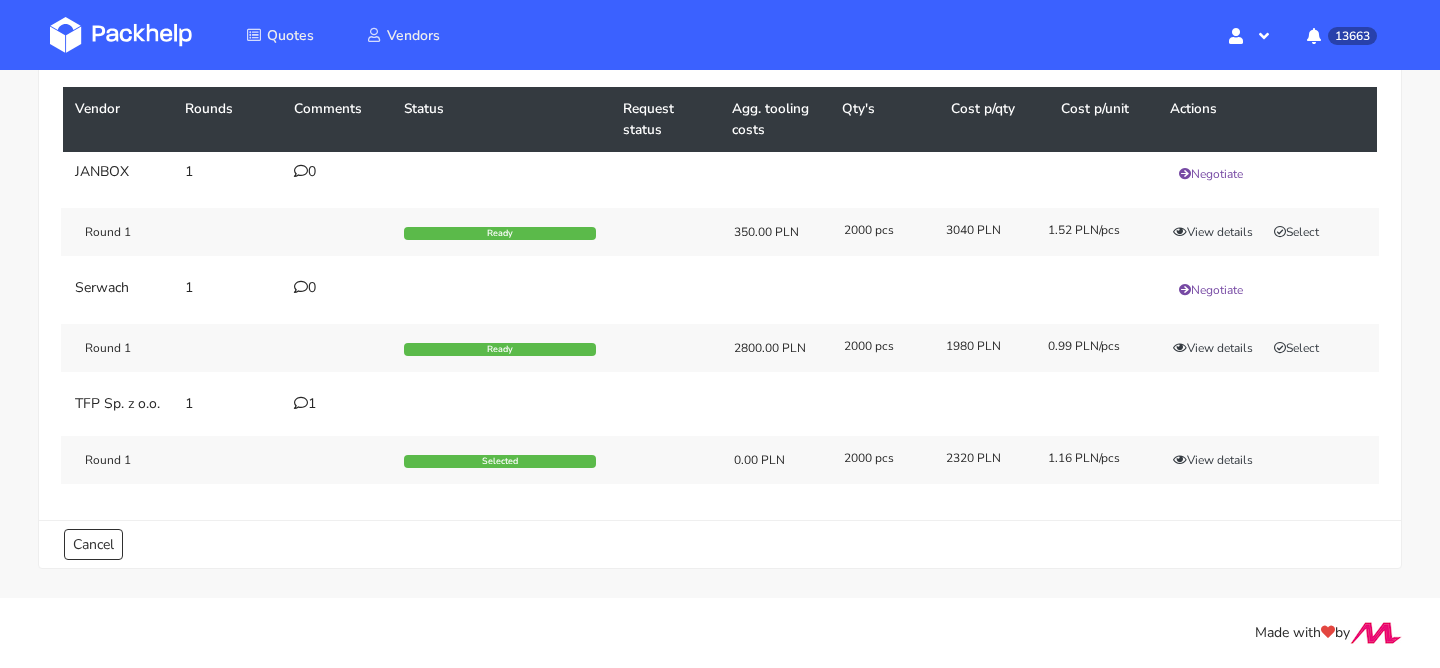 scroll, scrollTop: 0, scrollLeft: 0, axis: both 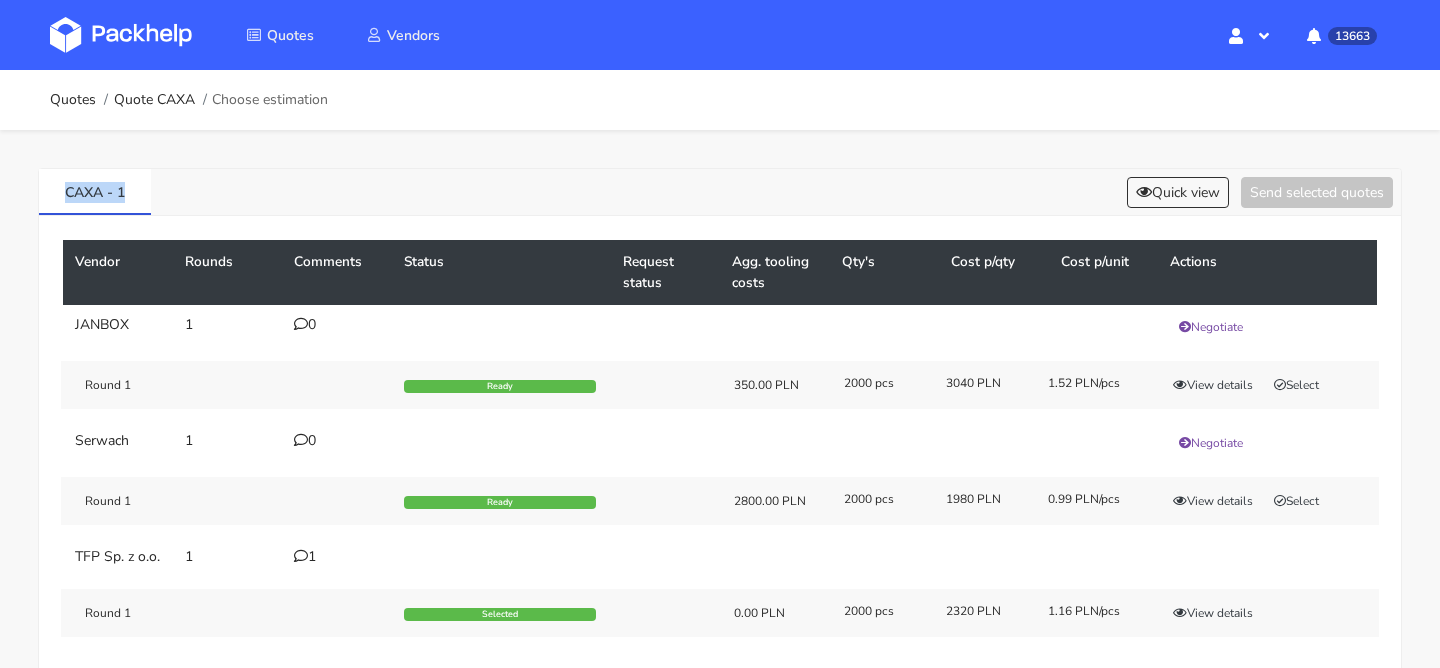drag, startPoint x: 151, startPoint y: 183, endPoint x: 33, endPoint y: 183, distance: 118 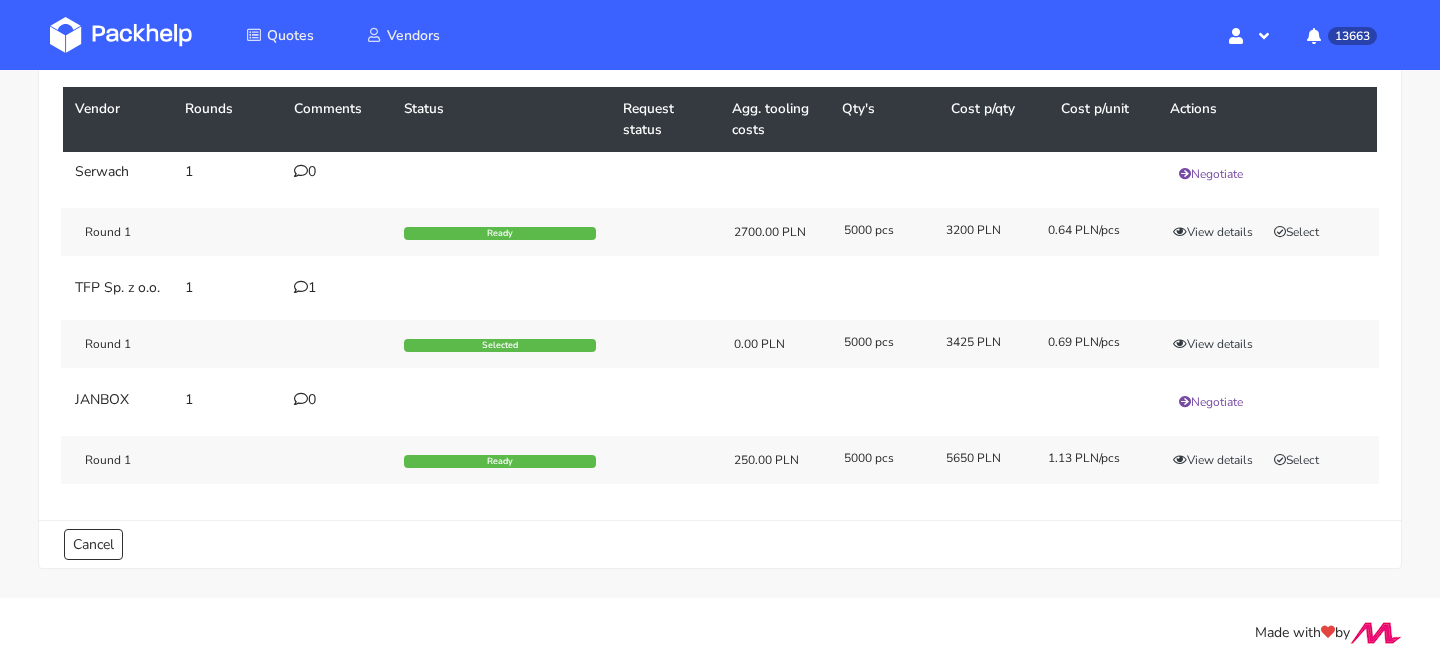 scroll, scrollTop: 0, scrollLeft: 0, axis: both 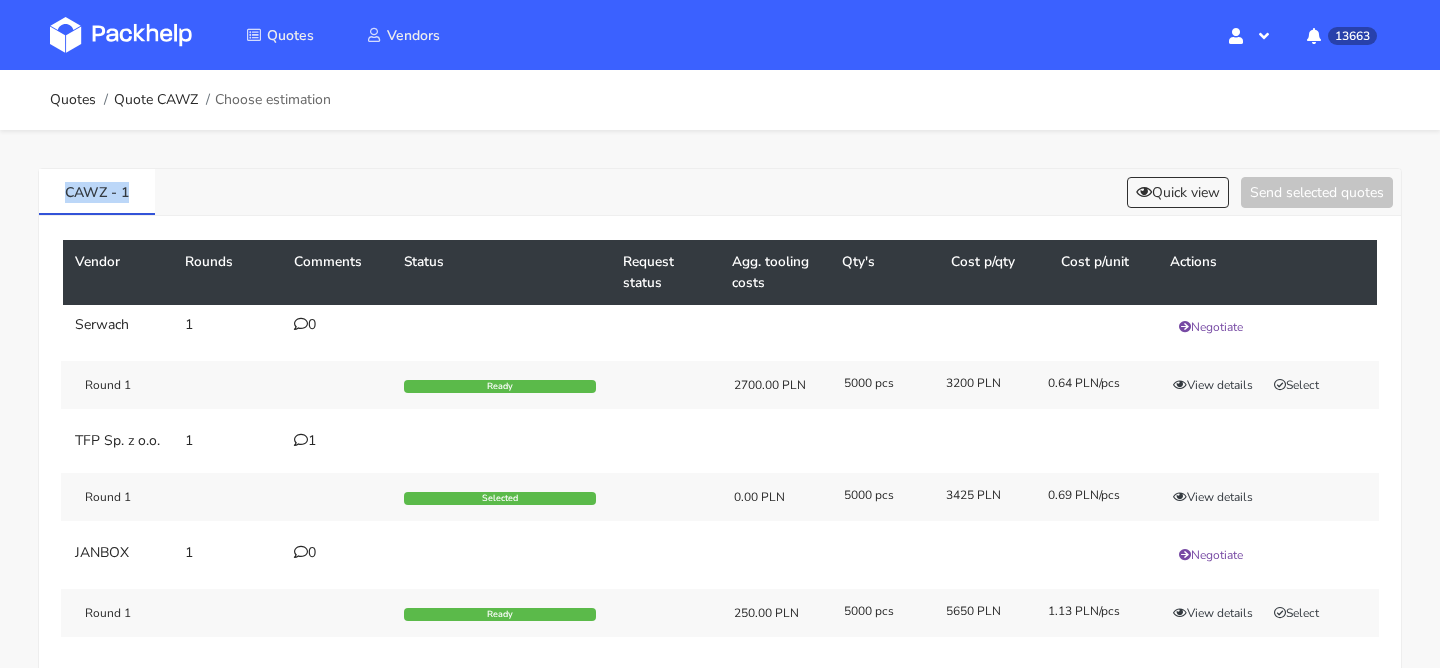 drag, startPoint x: 167, startPoint y: 187, endPoint x: 0, endPoint y: 188, distance: 167.00299 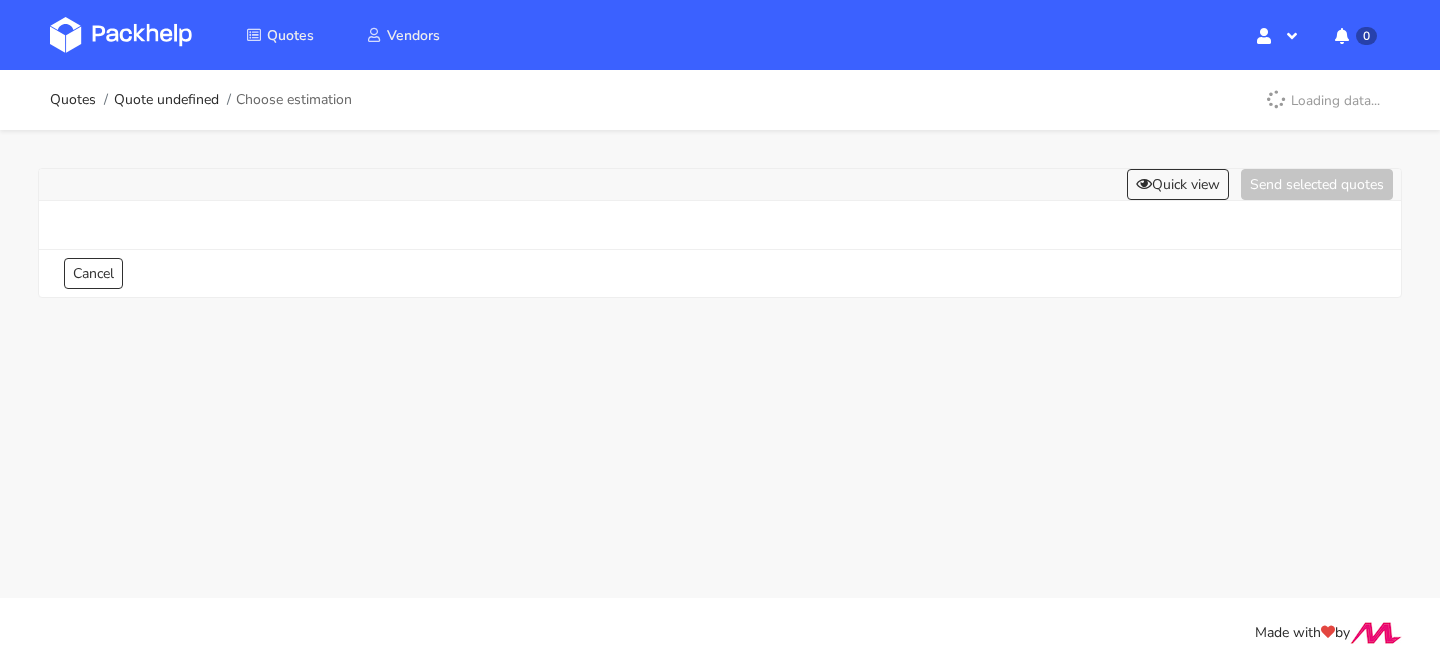 scroll, scrollTop: 0, scrollLeft: 0, axis: both 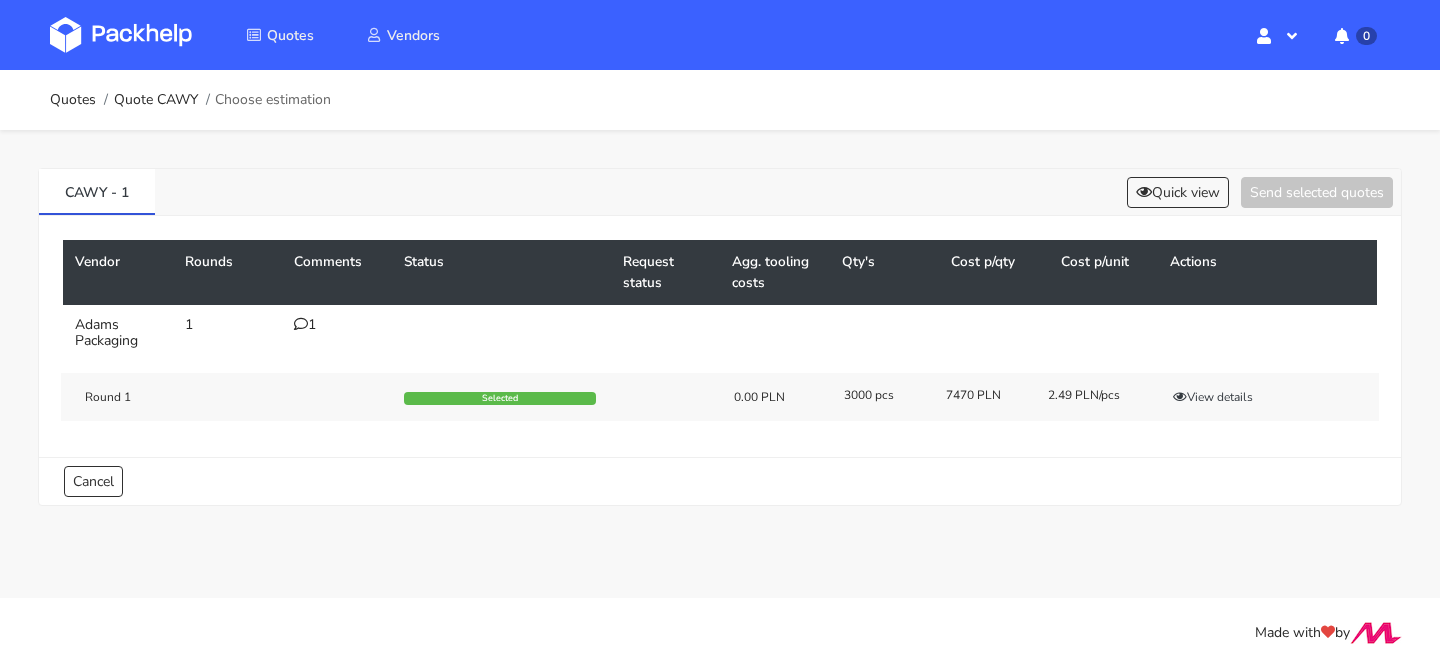 click at bounding box center [301, 324] 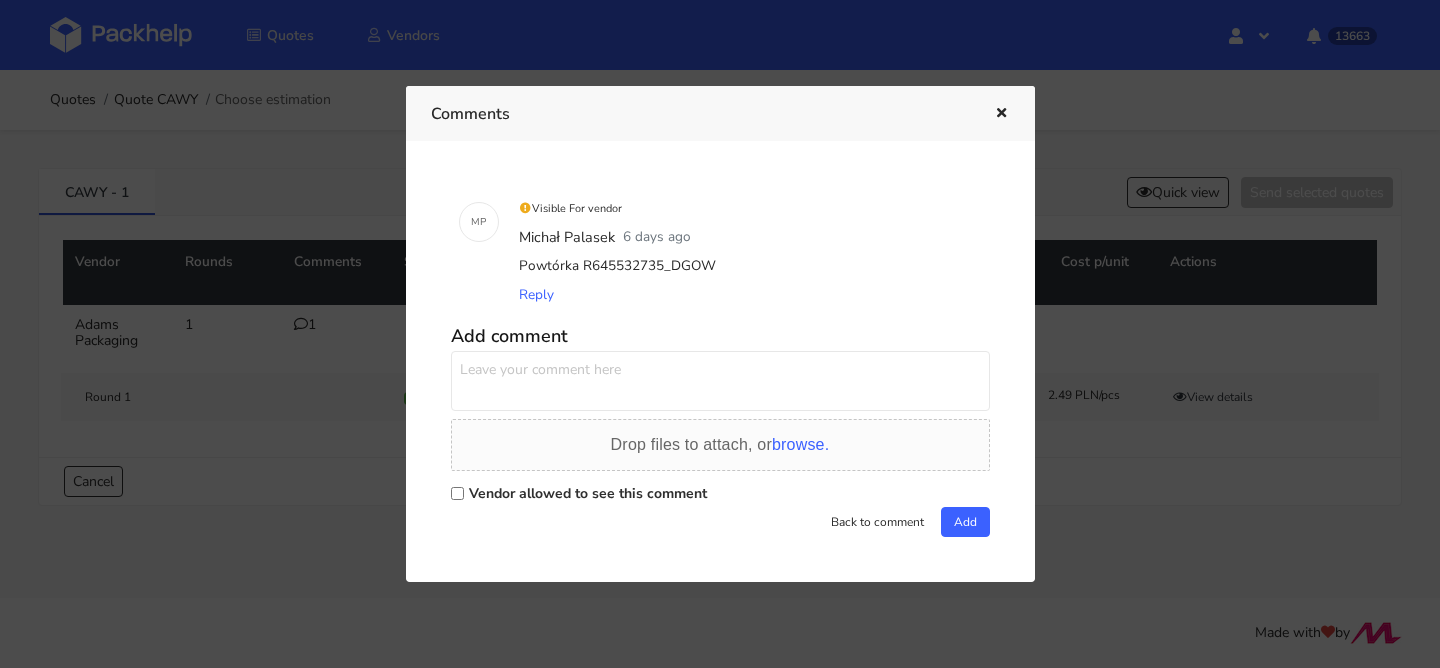 click at bounding box center (720, 334) 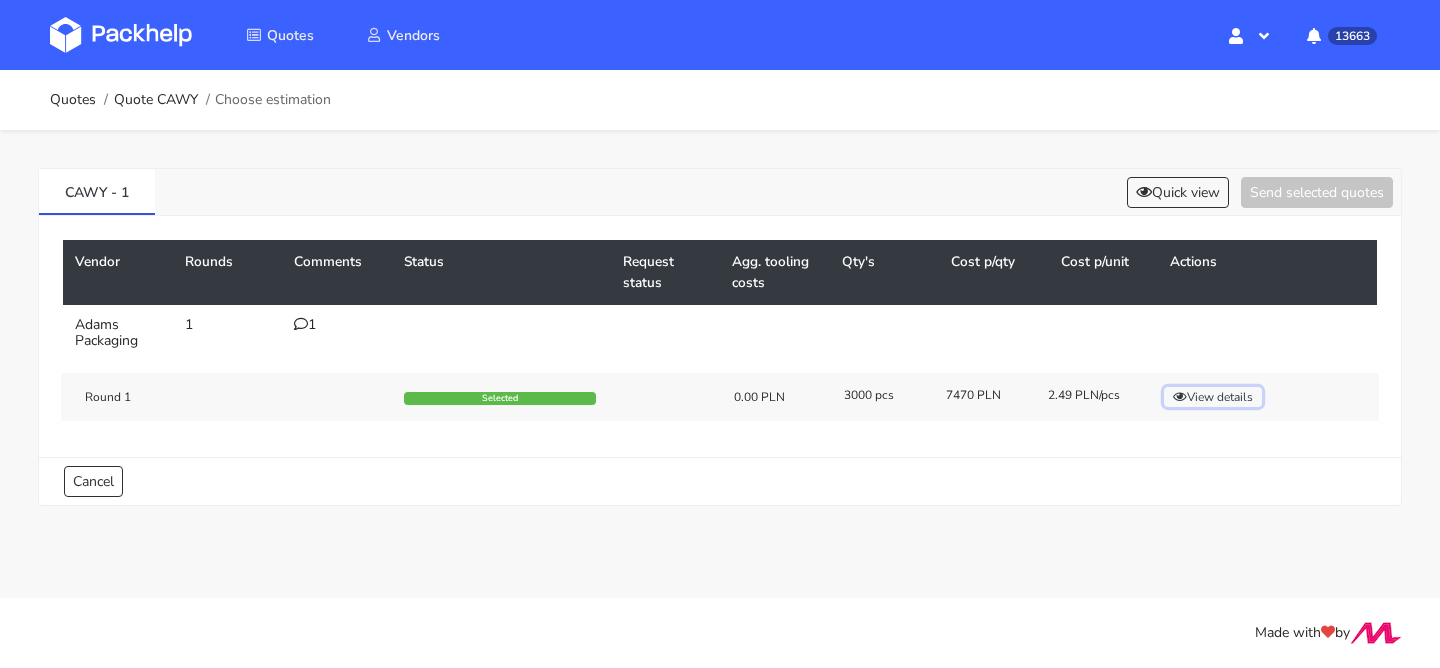 click on "View details" at bounding box center (1213, 397) 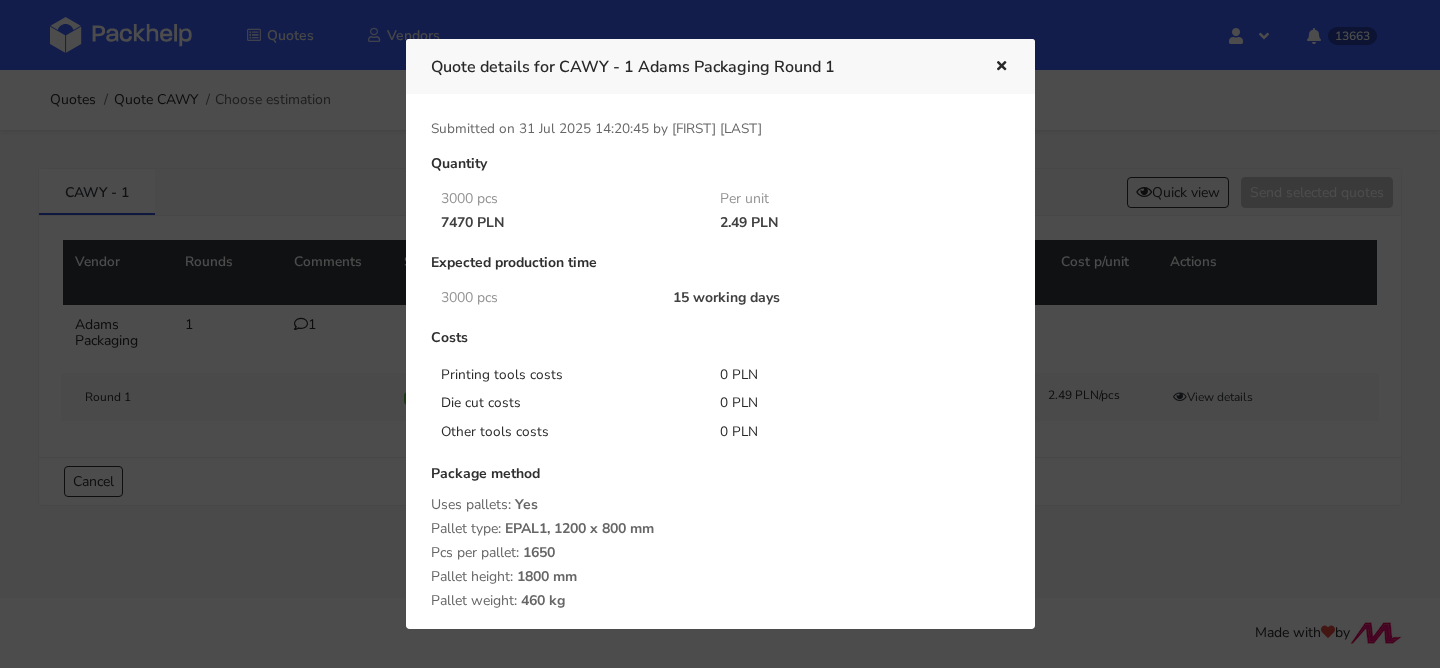 click at bounding box center (720, 334) 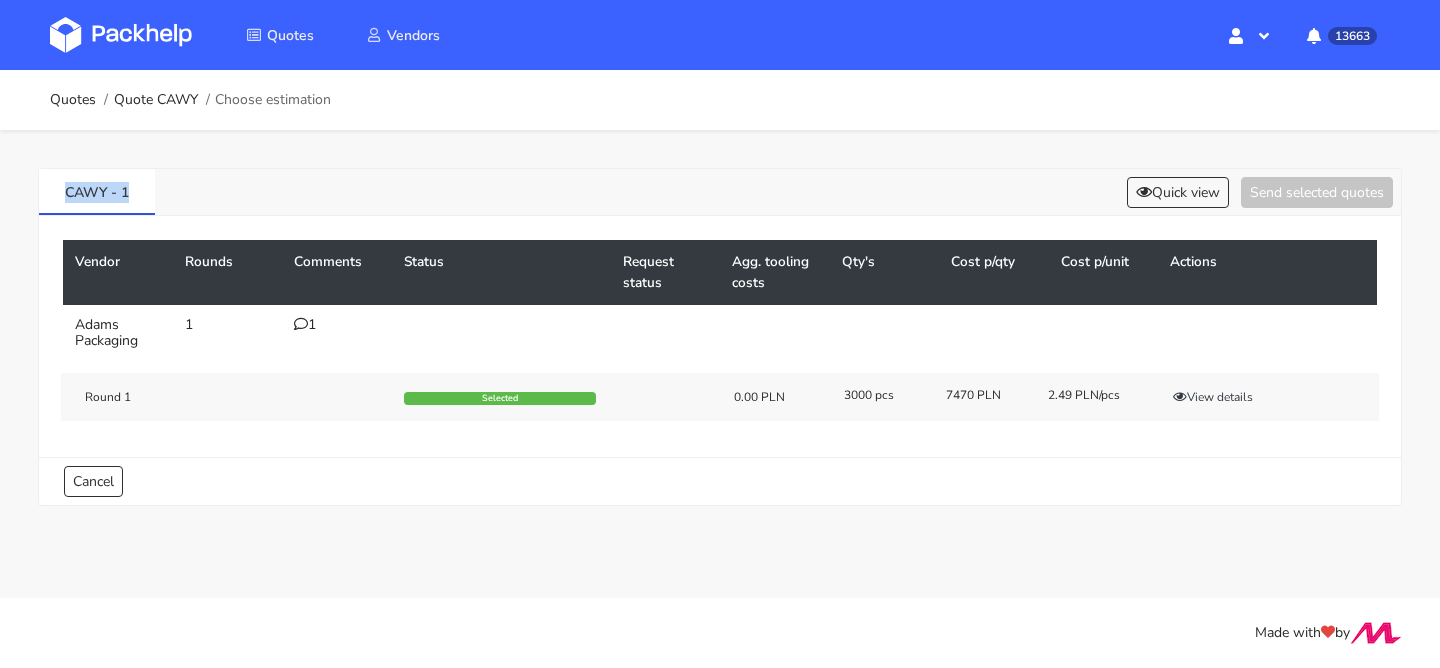 drag, startPoint x: 148, startPoint y: 182, endPoint x: 0, endPoint y: 182, distance: 148 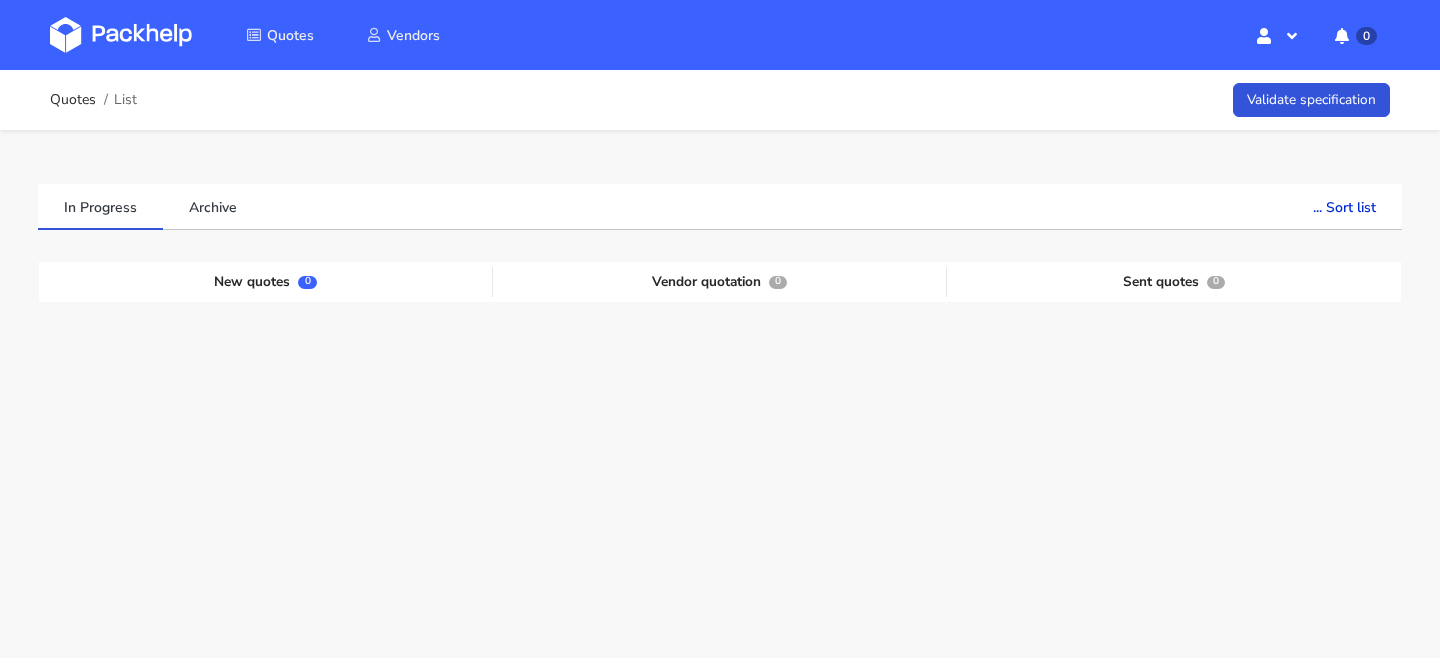 scroll, scrollTop: 0, scrollLeft: 0, axis: both 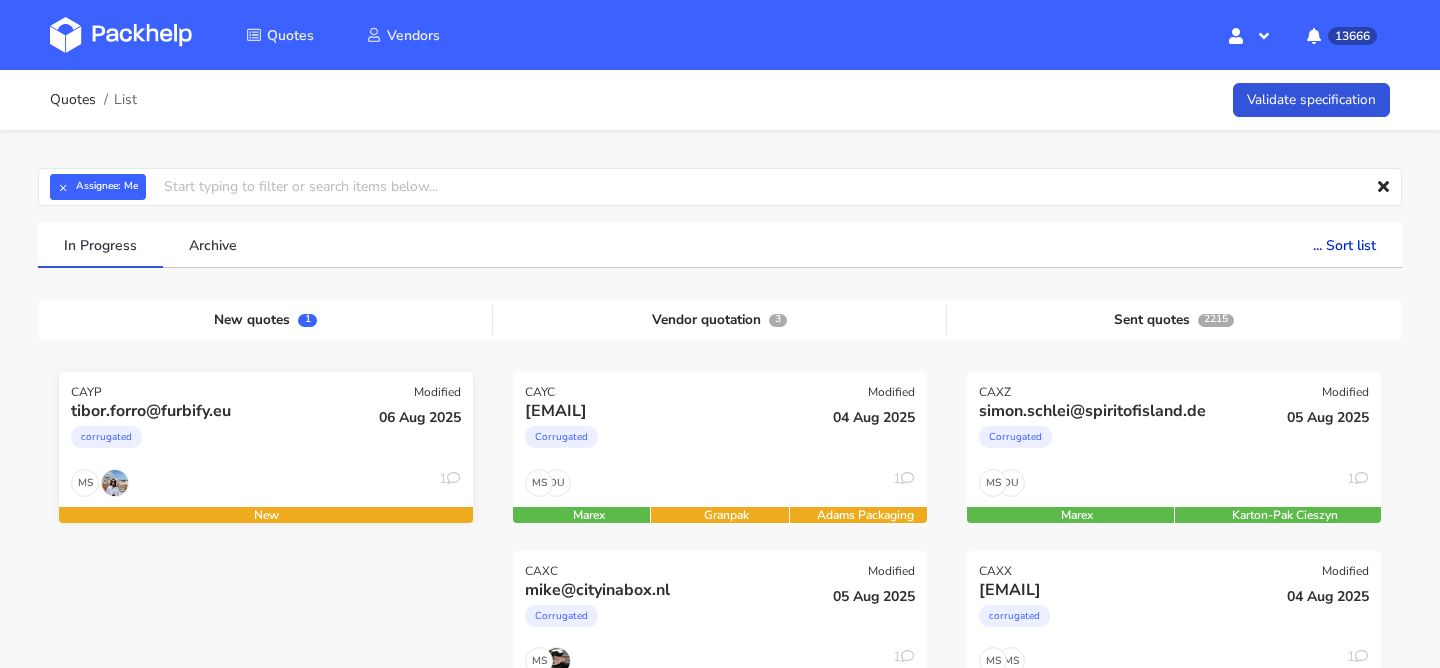 click on "corrugated" at bounding box center (203, 442) 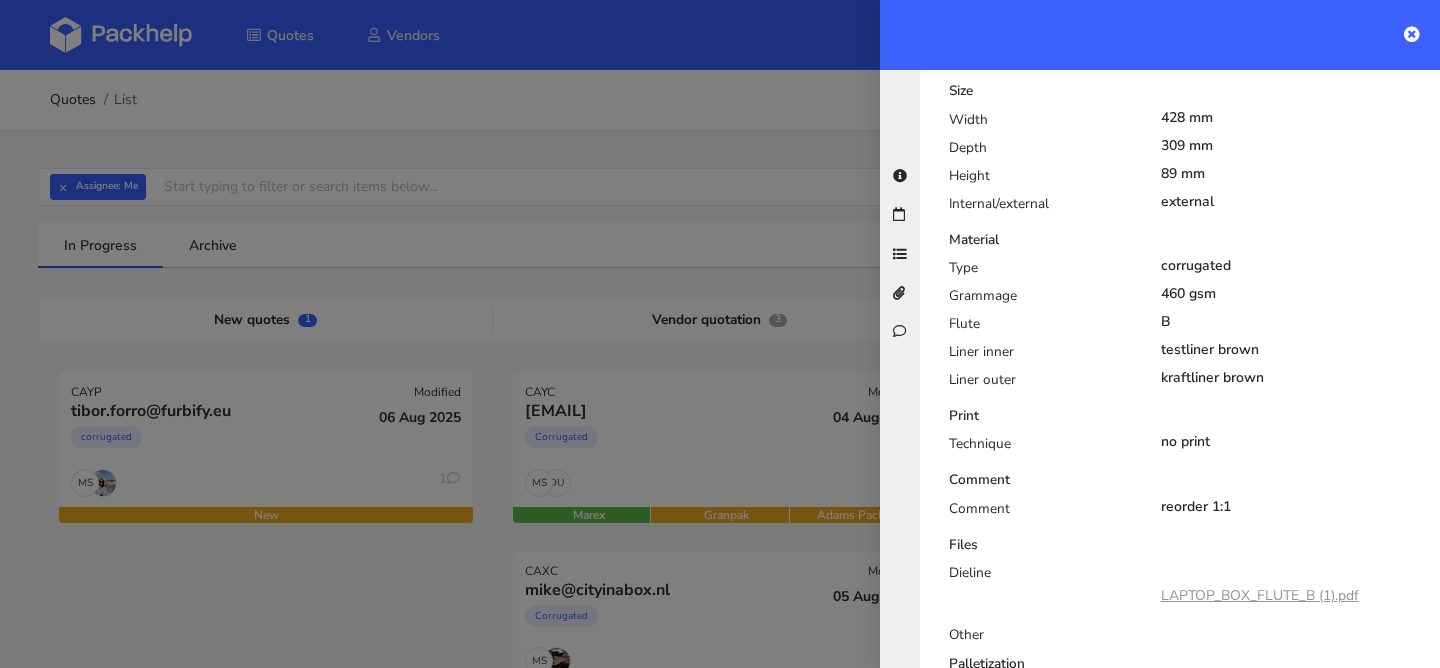 scroll, scrollTop: 816, scrollLeft: 0, axis: vertical 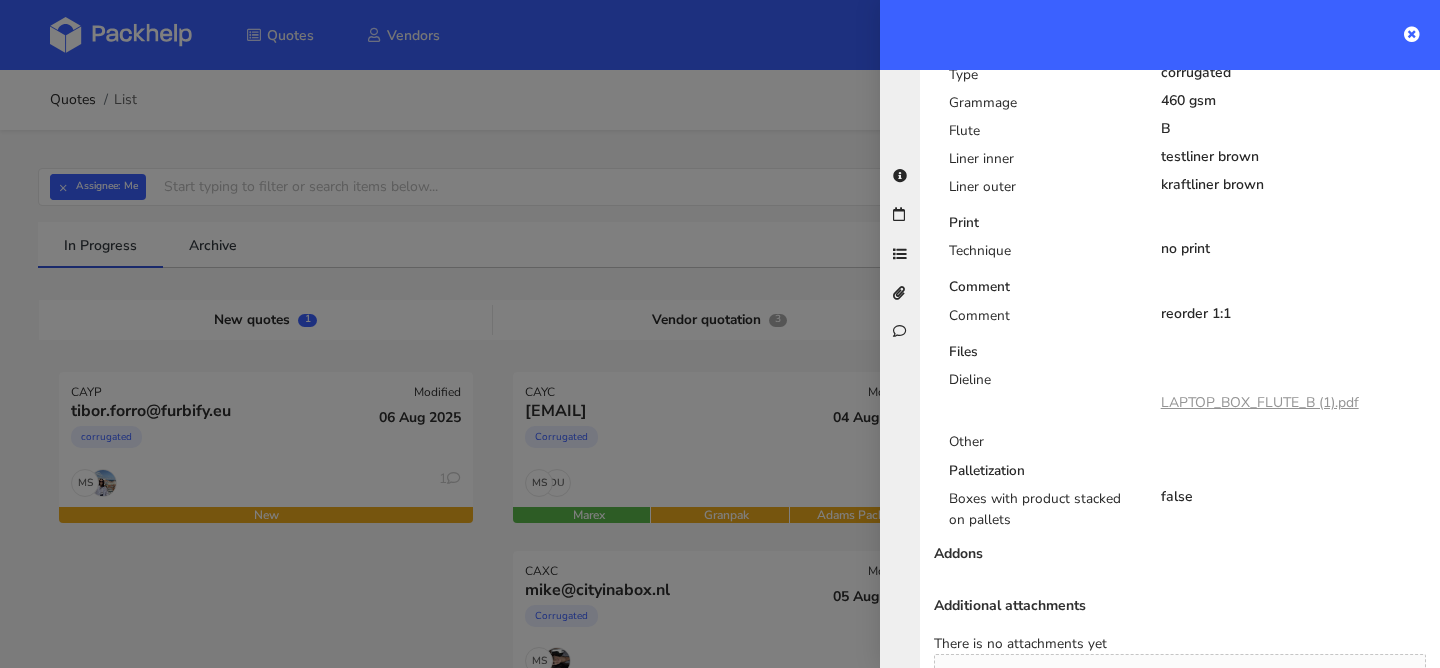 click on "LAPTOP_BOX_FLUTE_B (1).pdf" at bounding box center (1260, 402) 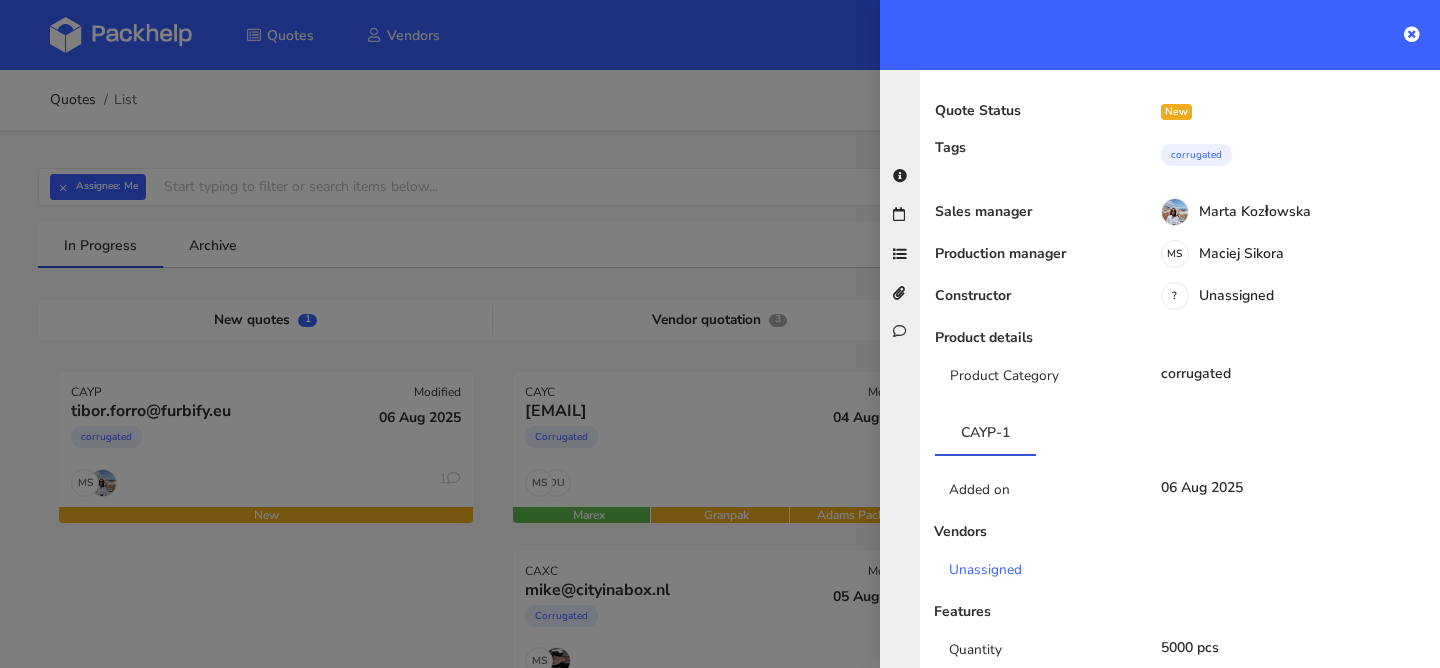 scroll, scrollTop: 0, scrollLeft: 0, axis: both 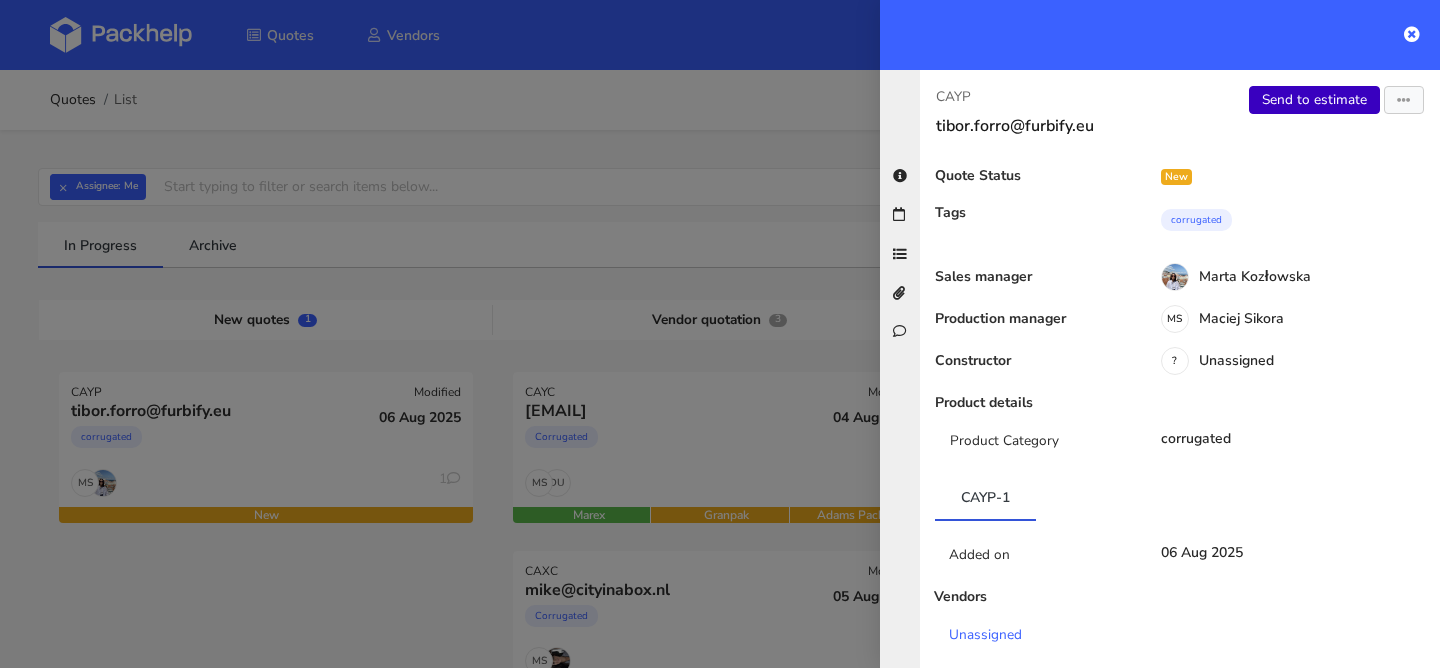 click on "Send to estimate" at bounding box center (1314, 100) 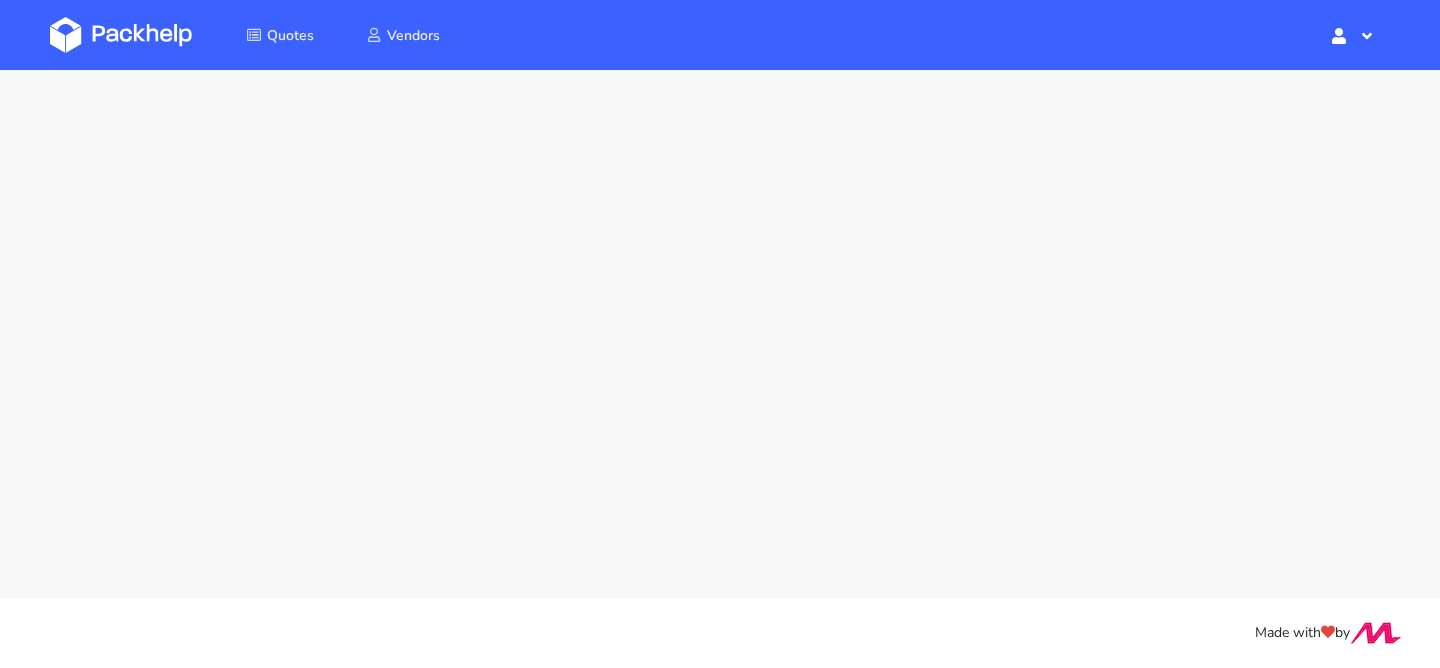 scroll, scrollTop: 0, scrollLeft: 0, axis: both 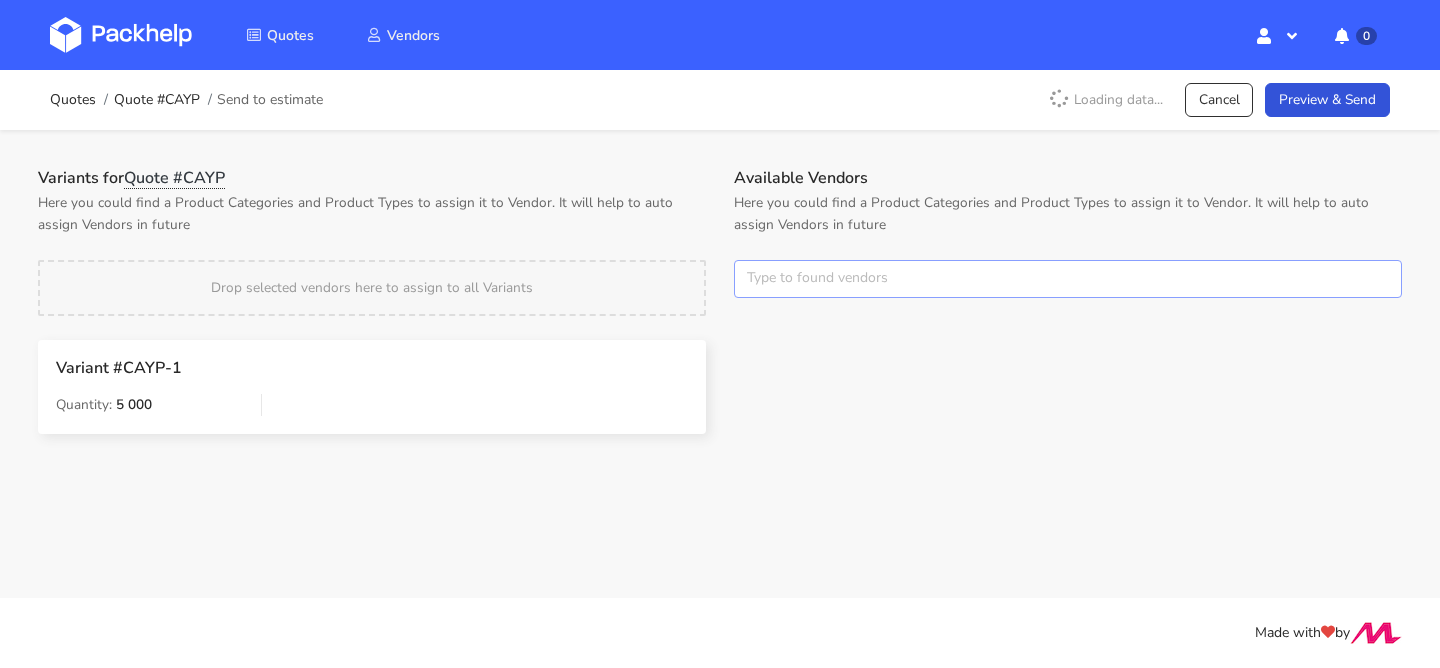 click at bounding box center (1068, 279) 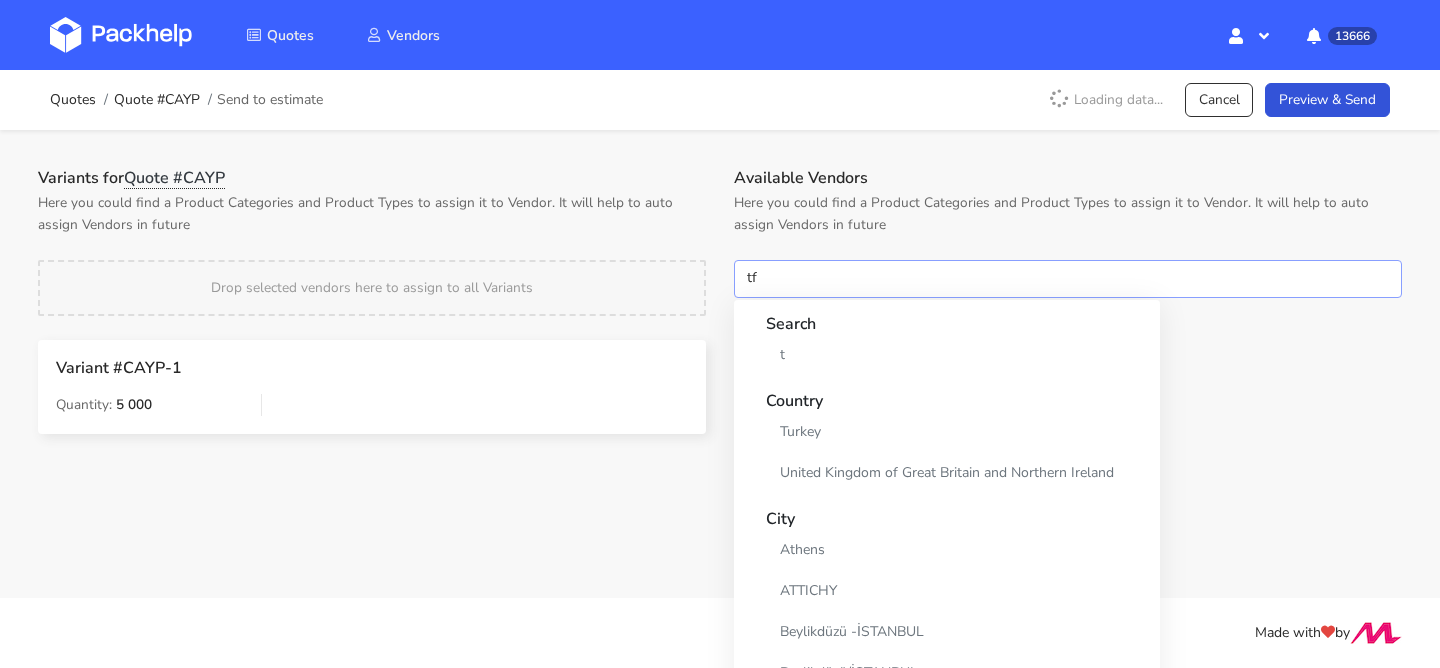 type on "tfp" 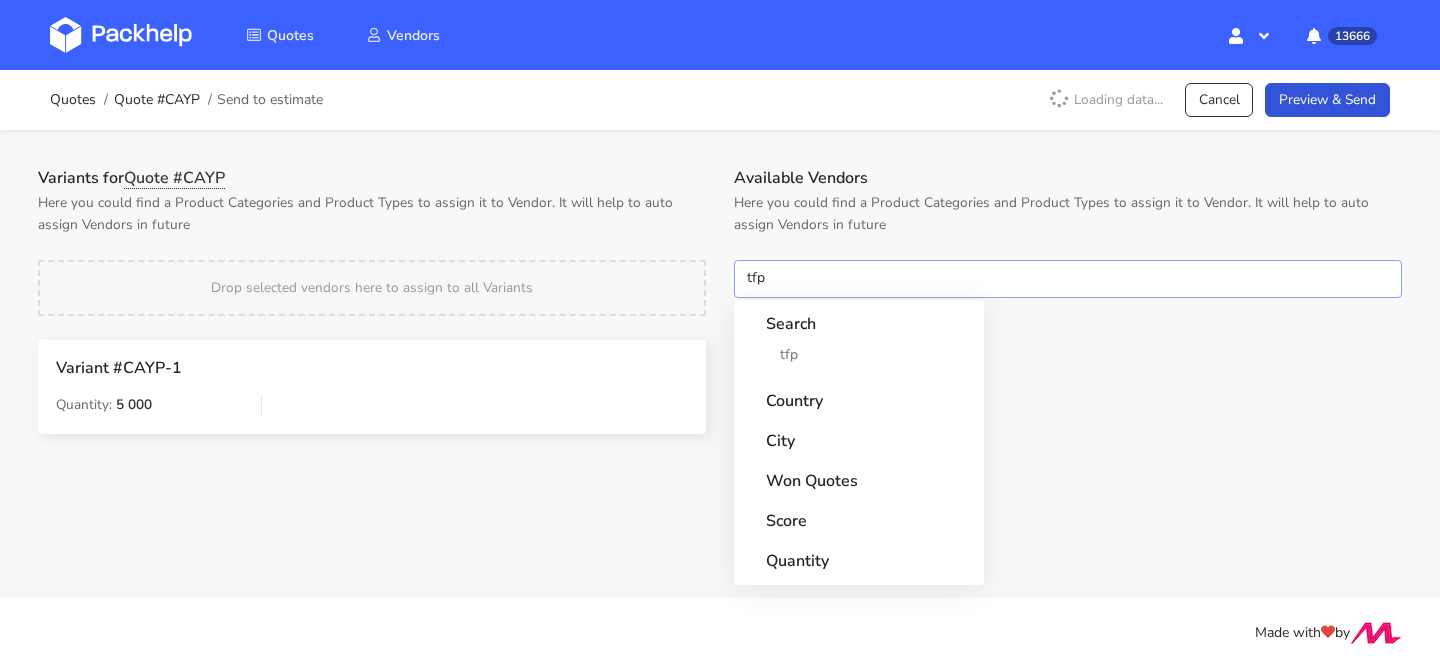 type 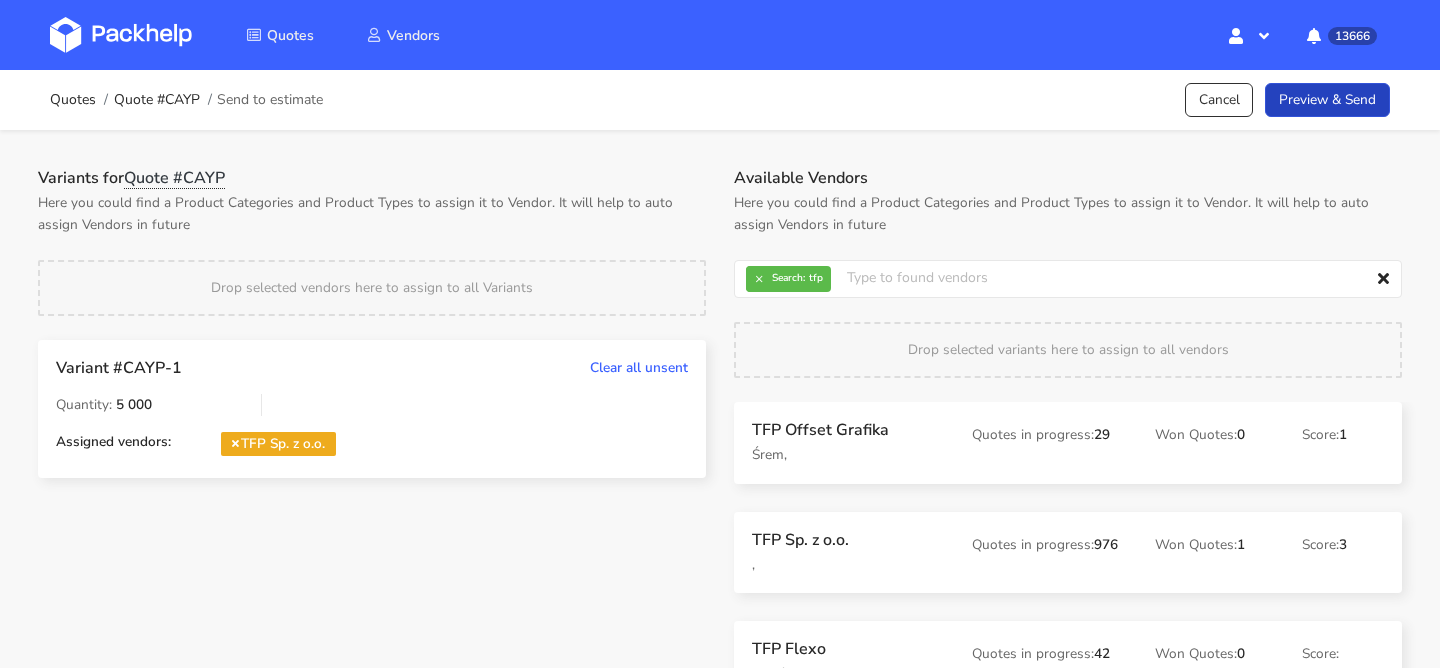 click on "Preview & Send" at bounding box center [1327, 100] 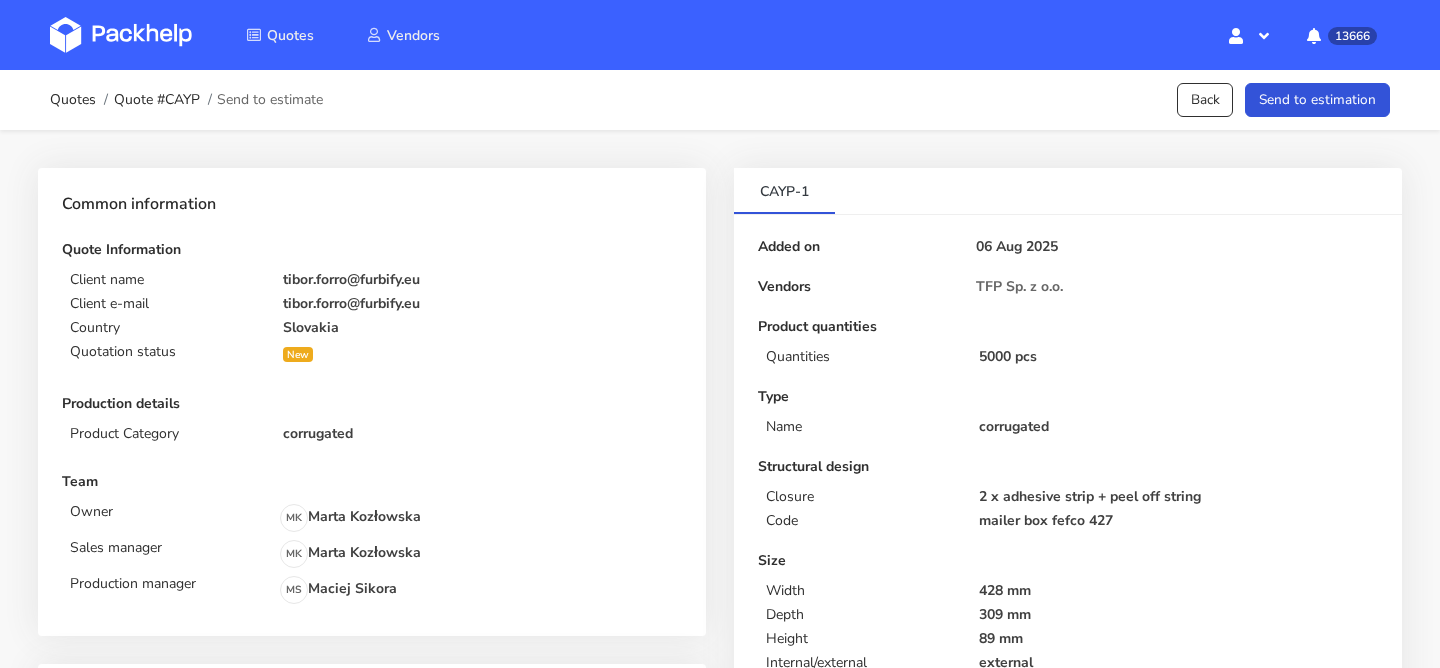 click on "Send to estimation" at bounding box center [1317, 100] 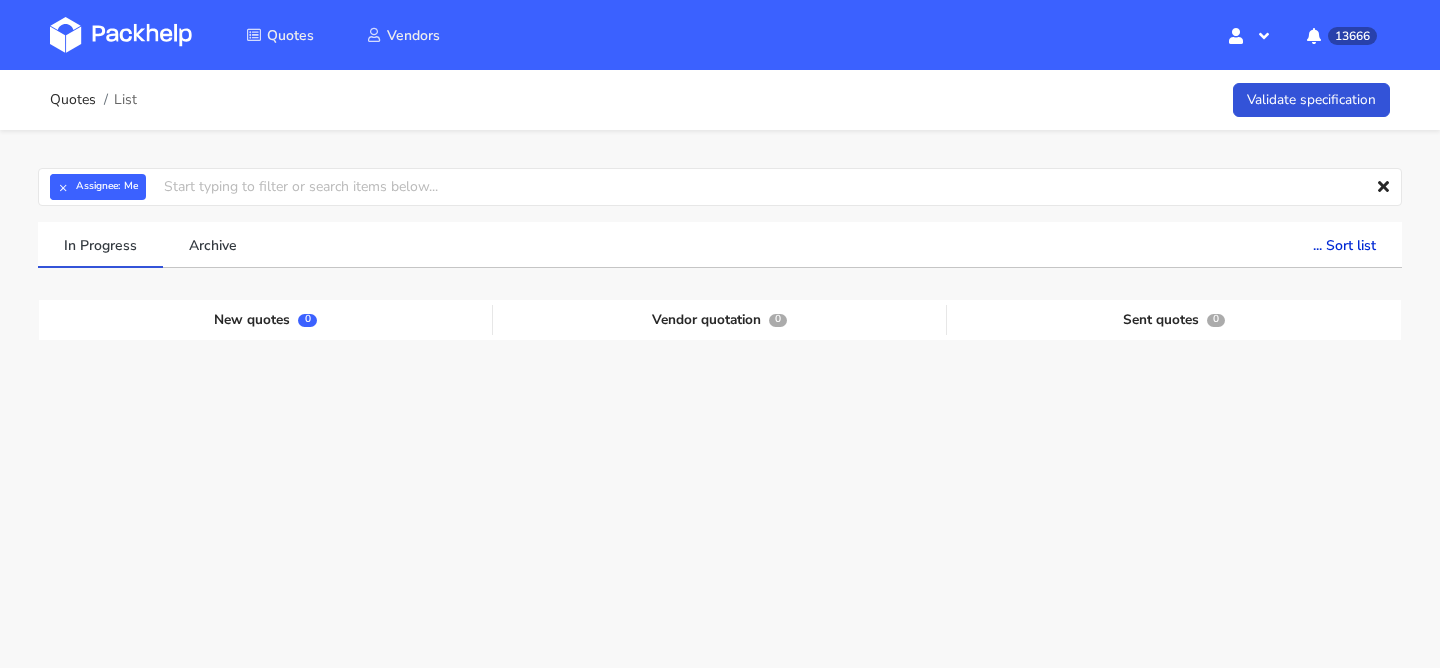 scroll, scrollTop: 0, scrollLeft: 0, axis: both 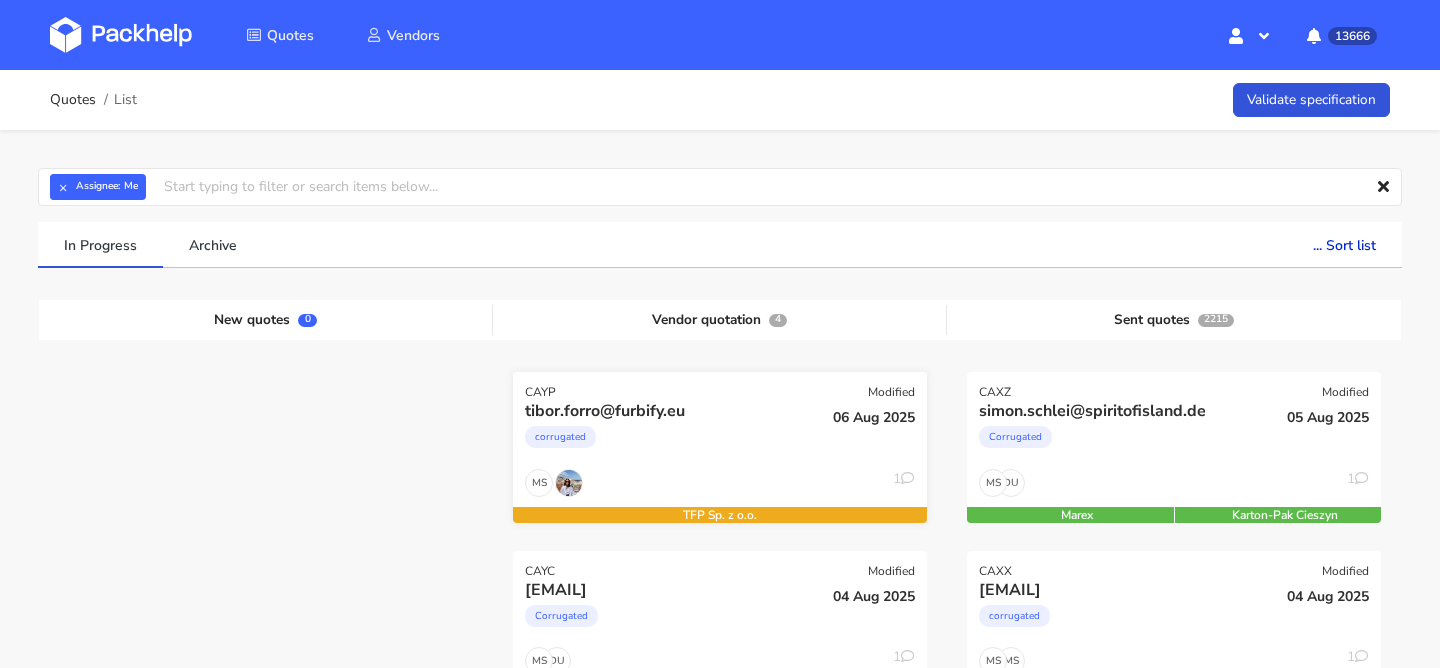 click on "corrugated" at bounding box center [657, 442] 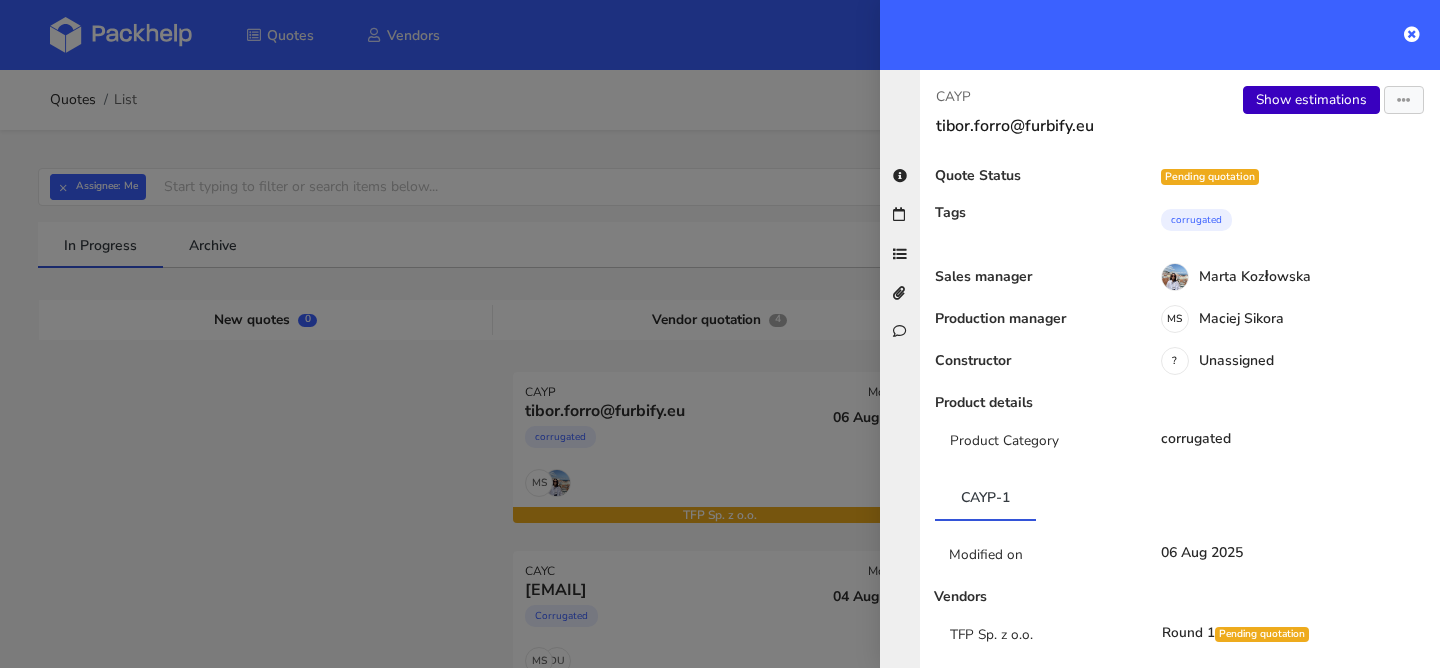 click on "Show estimations" at bounding box center [1311, 100] 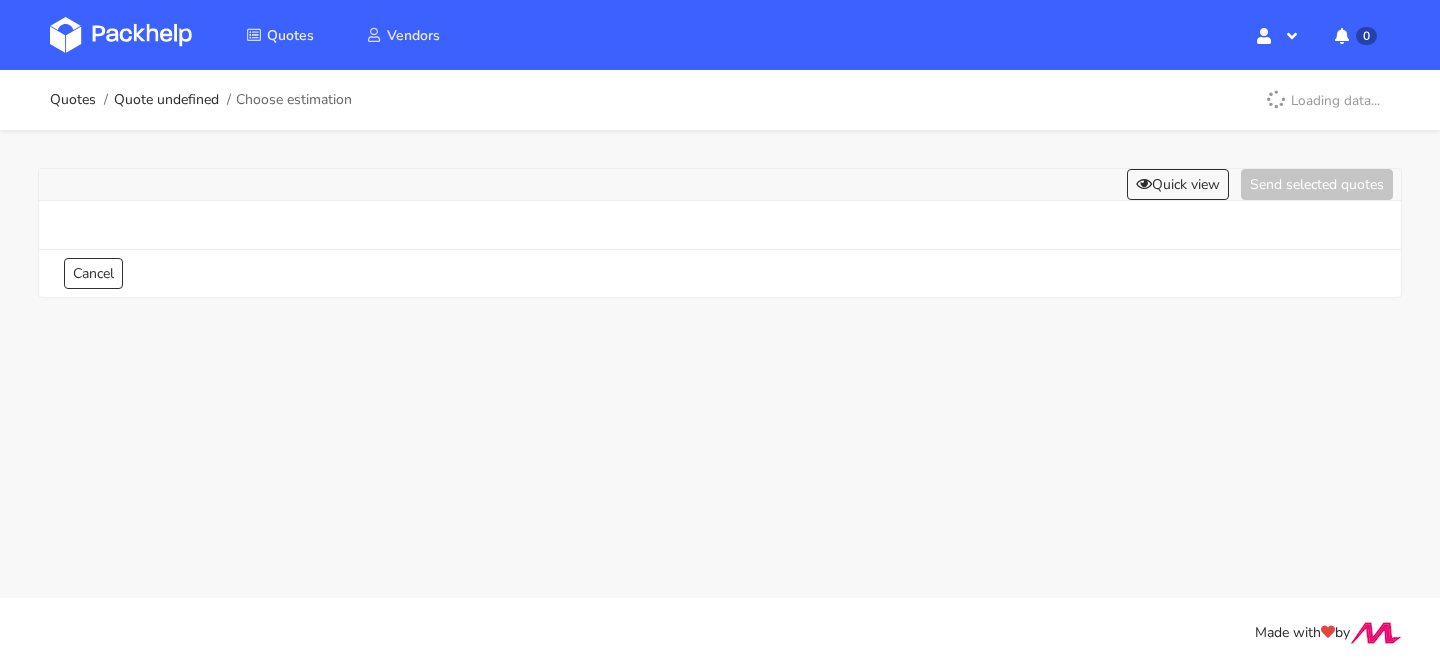 scroll, scrollTop: 0, scrollLeft: 0, axis: both 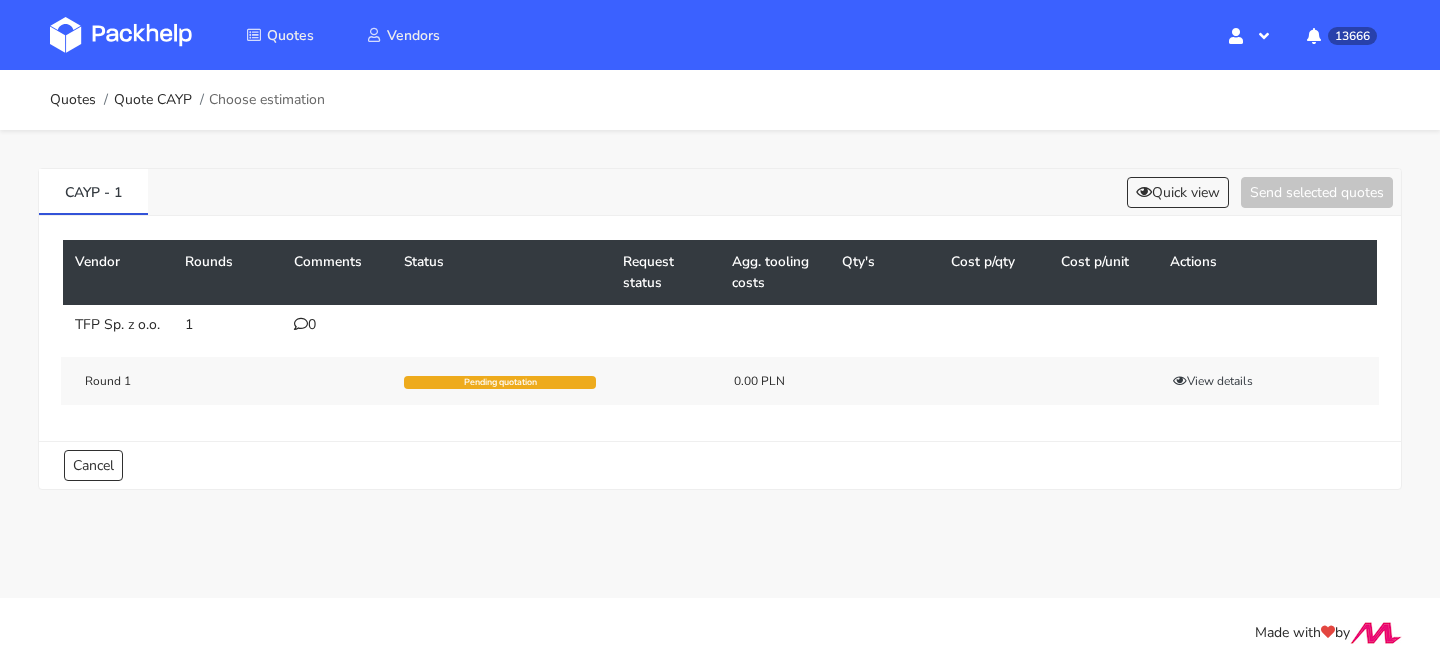 click on "0" at bounding box center (337, 325) 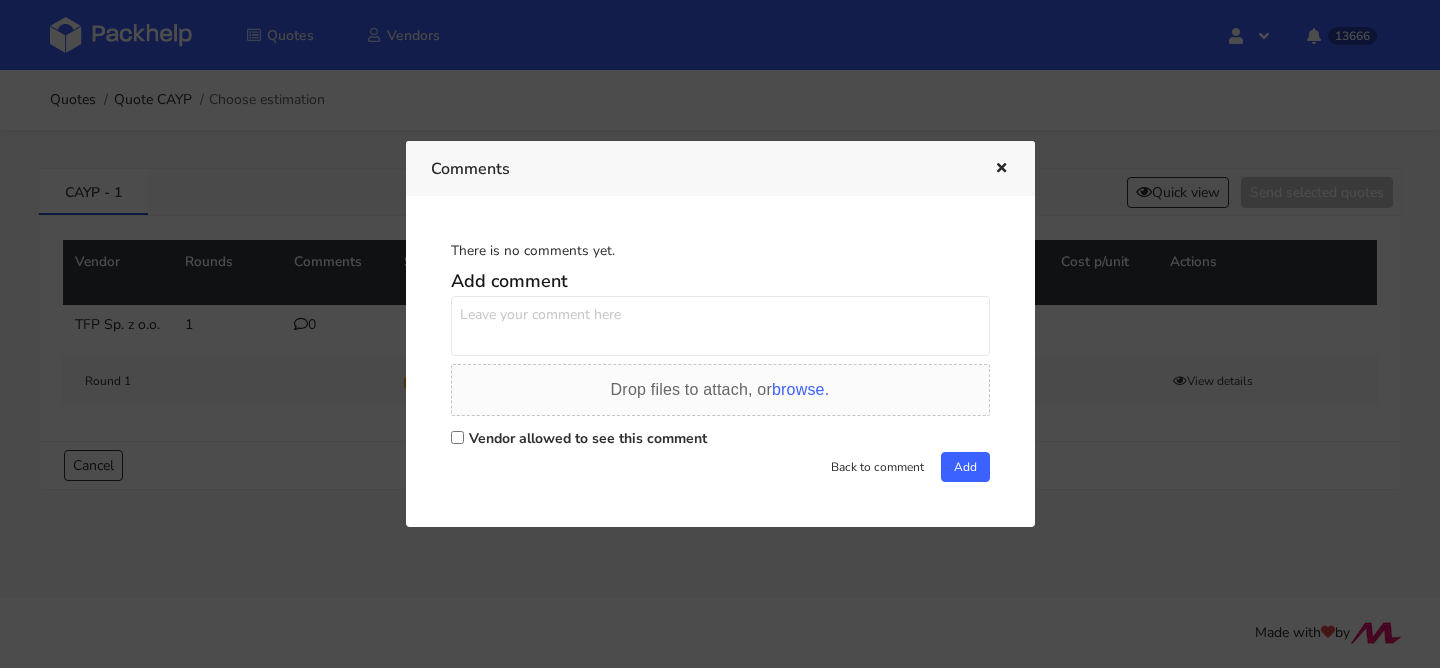 click at bounding box center (720, 326) 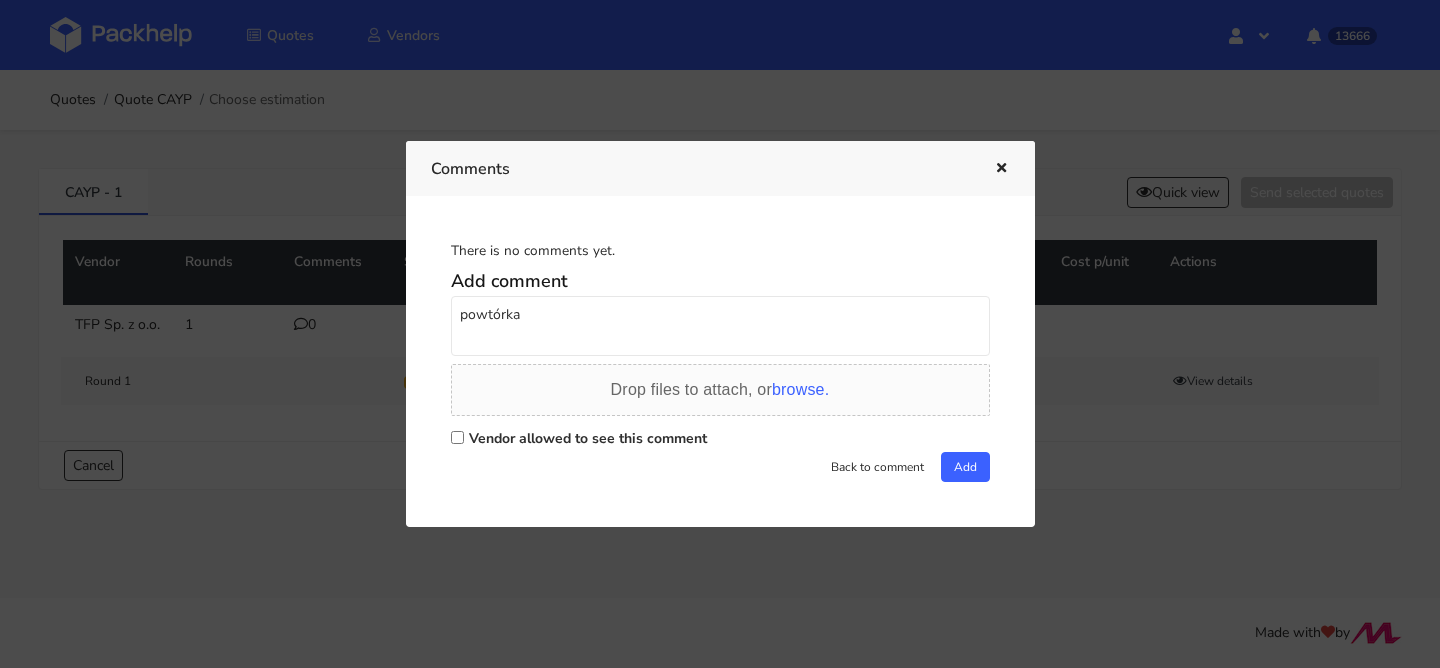 paste on "CQUN" 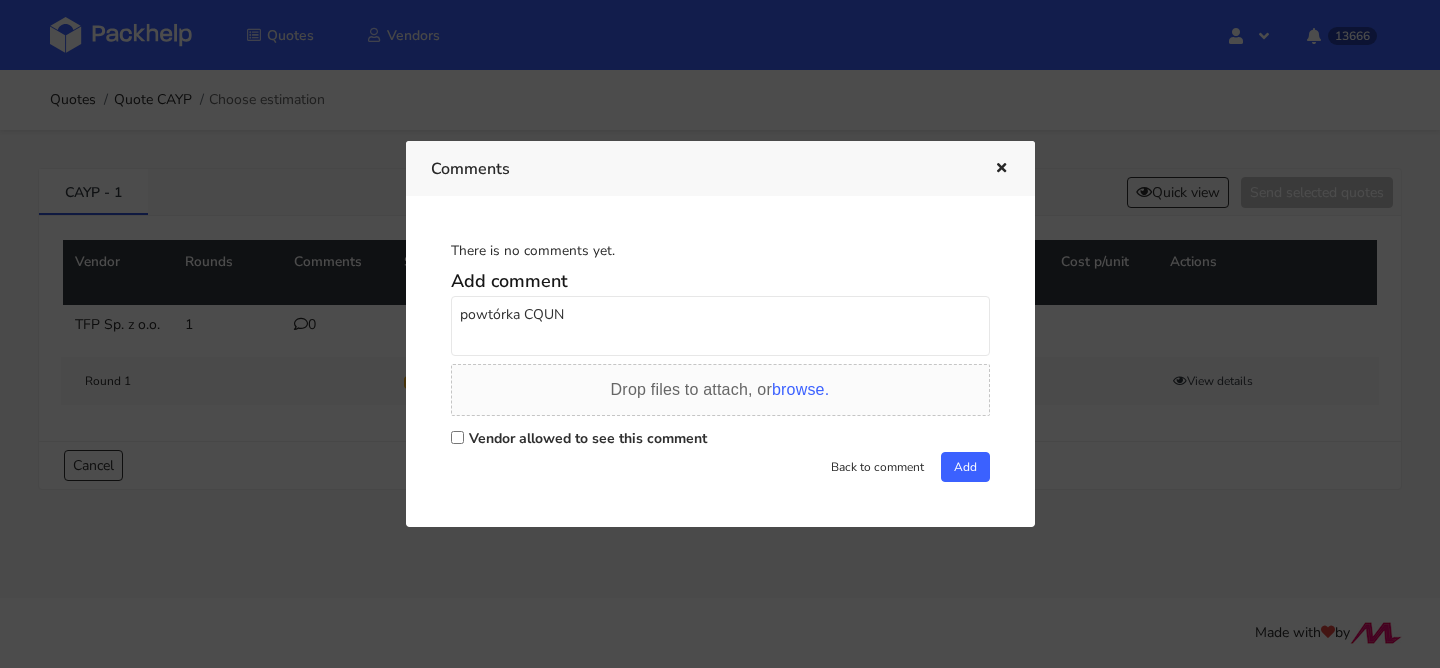 type on "powtórka CQUN" 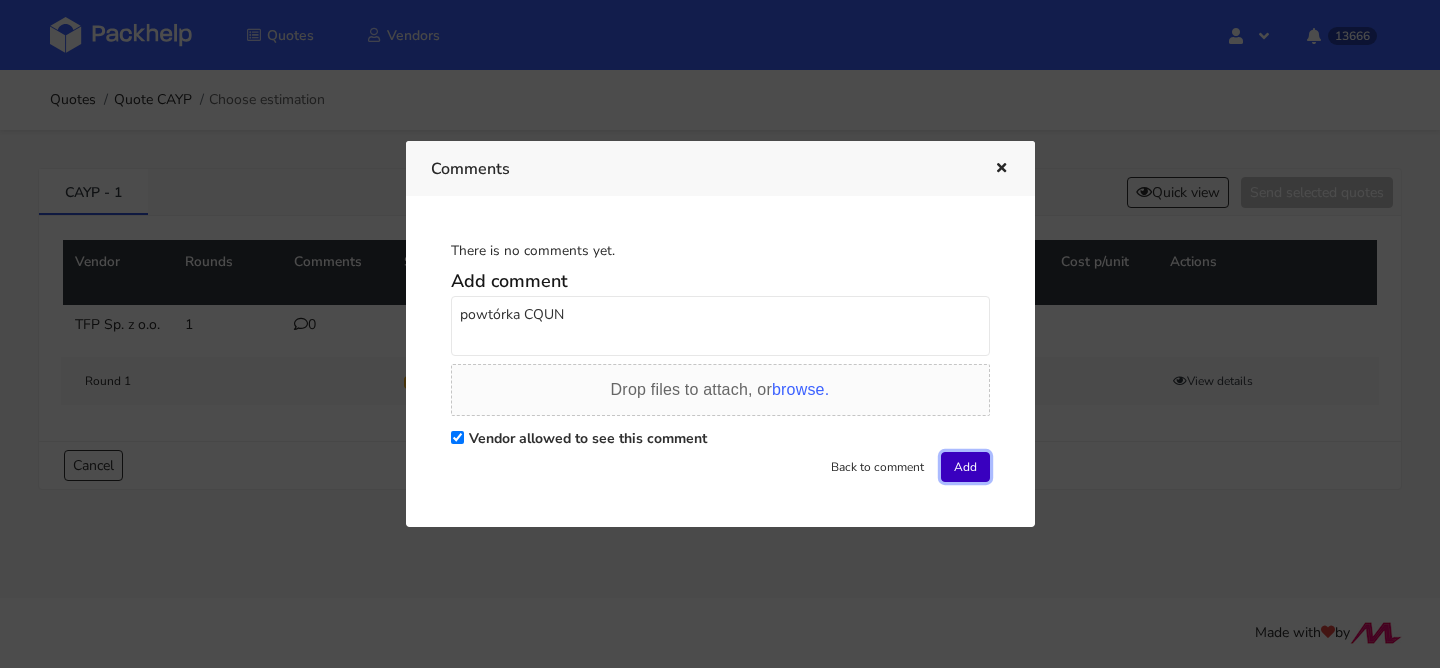 click on "Add" at bounding box center (965, 467) 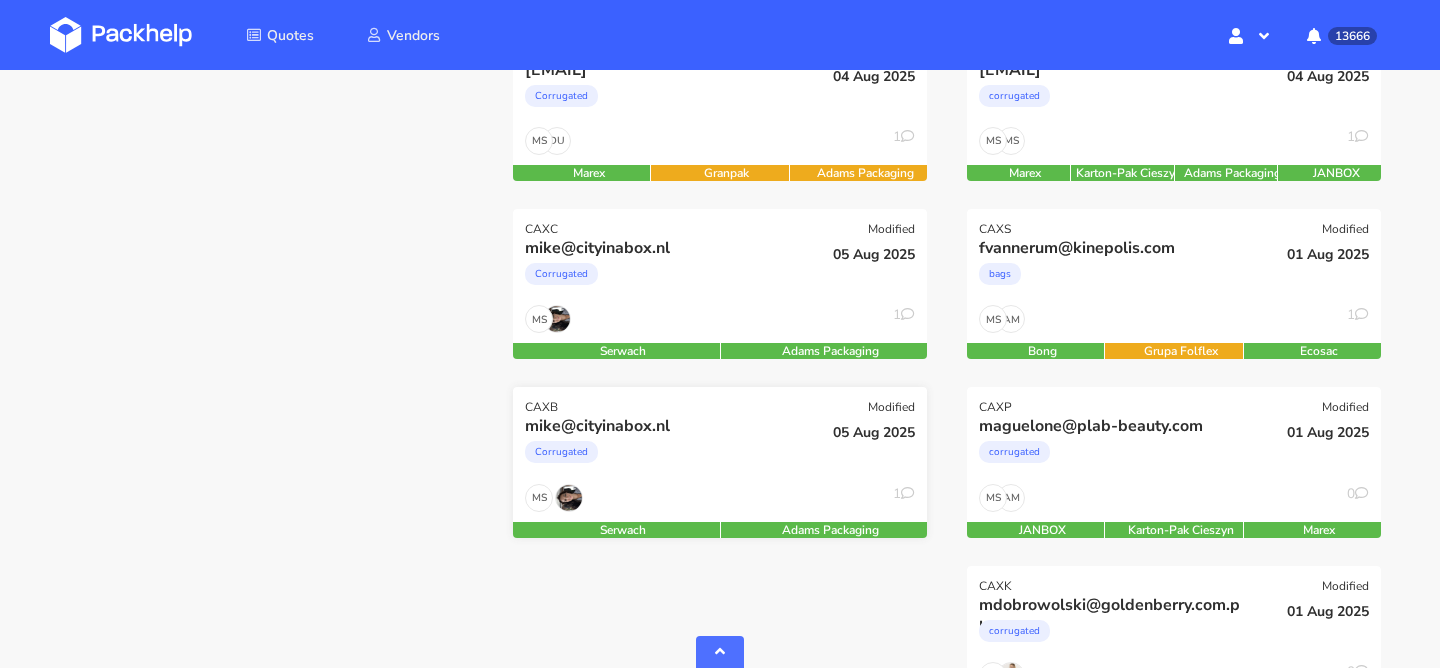 scroll, scrollTop: 521, scrollLeft: 0, axis: vertical 